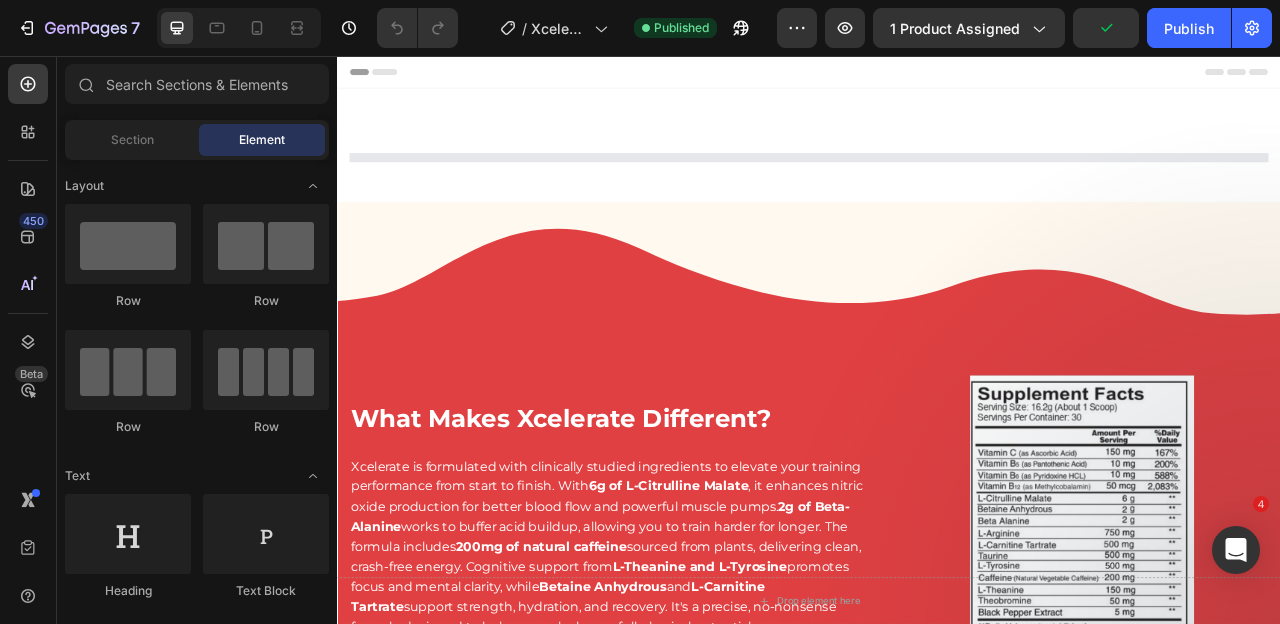 scroll, scrollTop: 0, scrollLeft: 0, axis: both 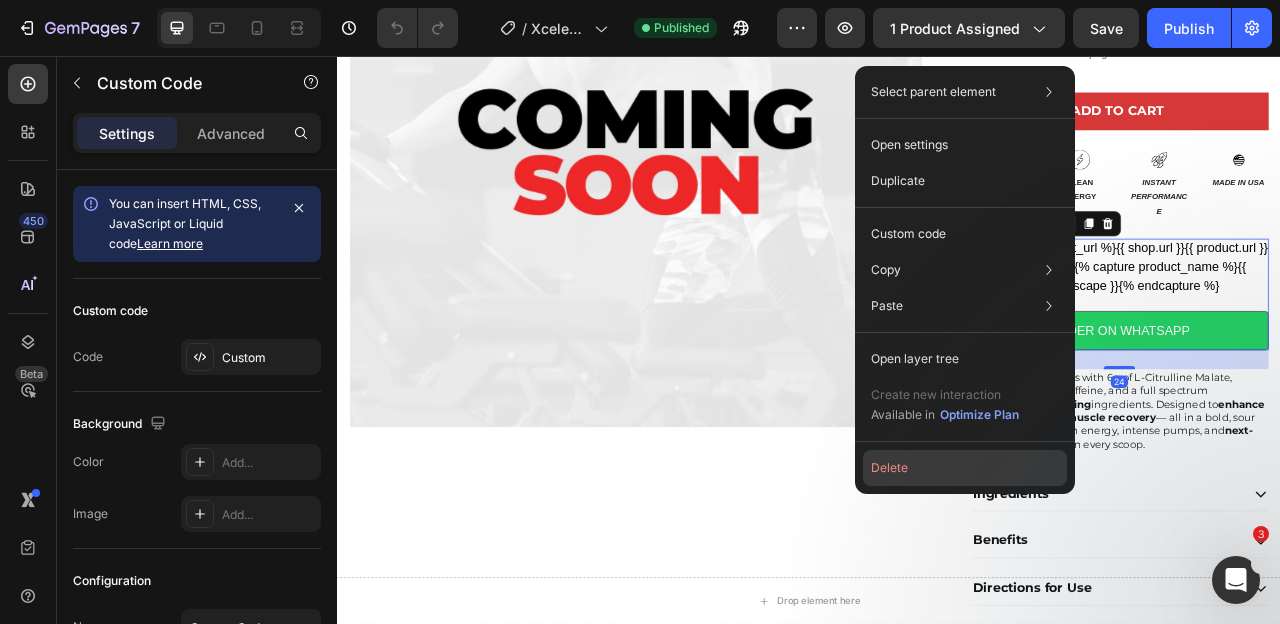 click on "Delete" 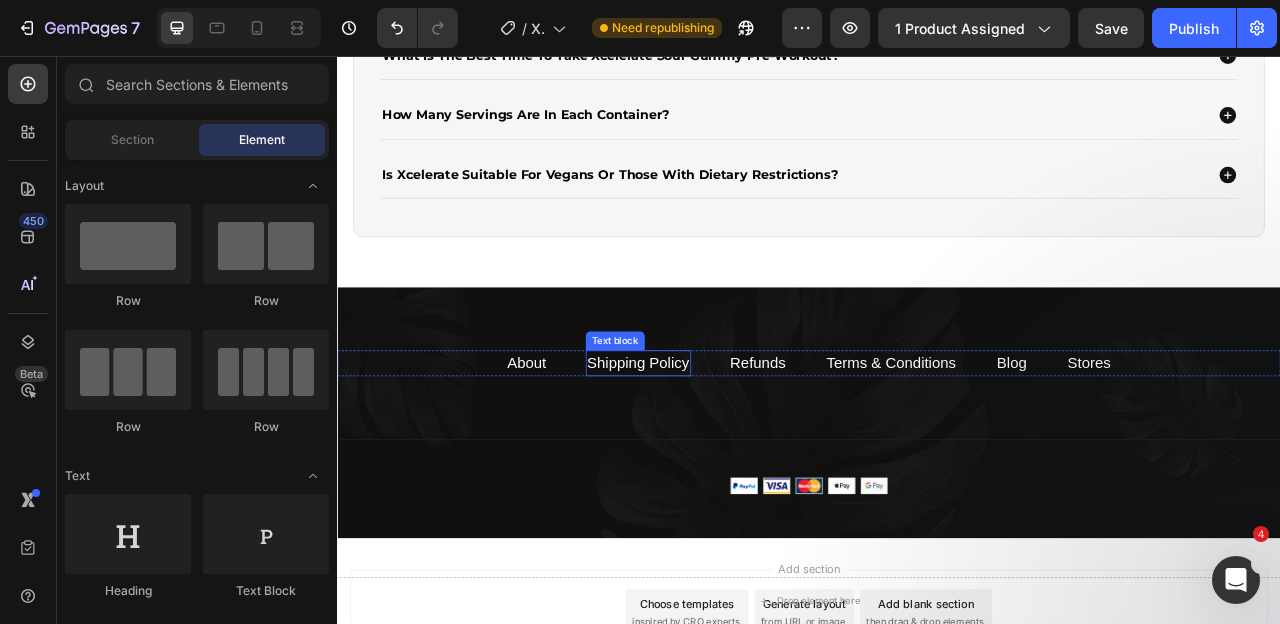 scroll, scrollTop: 4978, scrollLeft: 0, axis: vertical 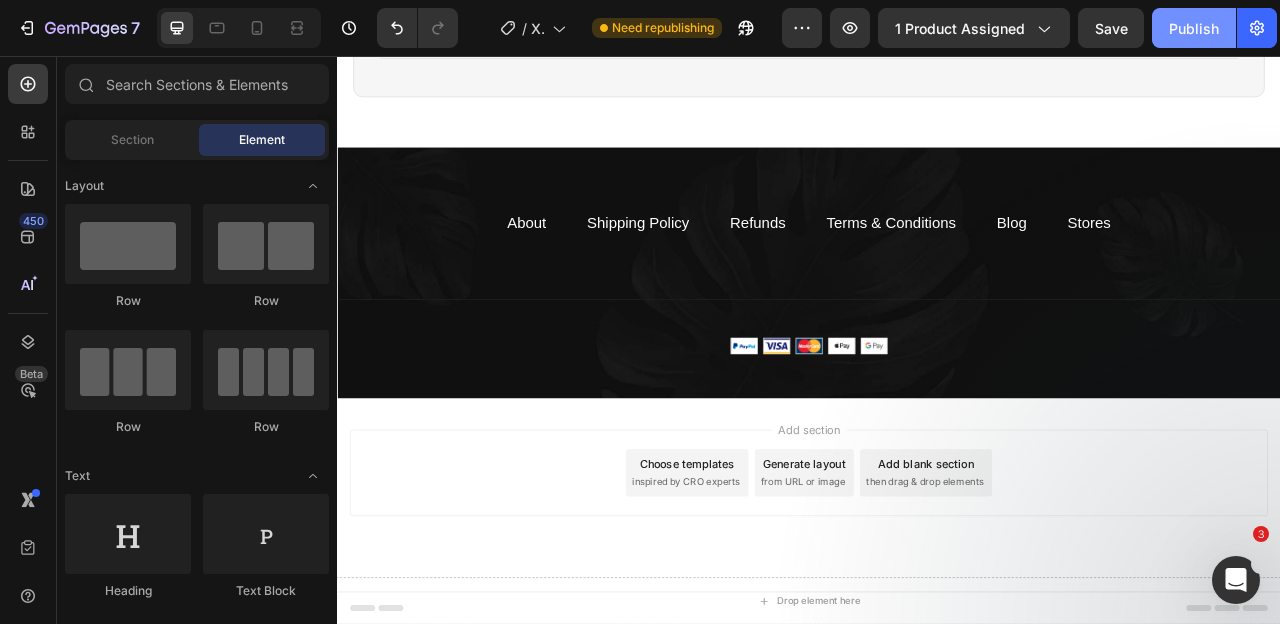 click on "Publish" 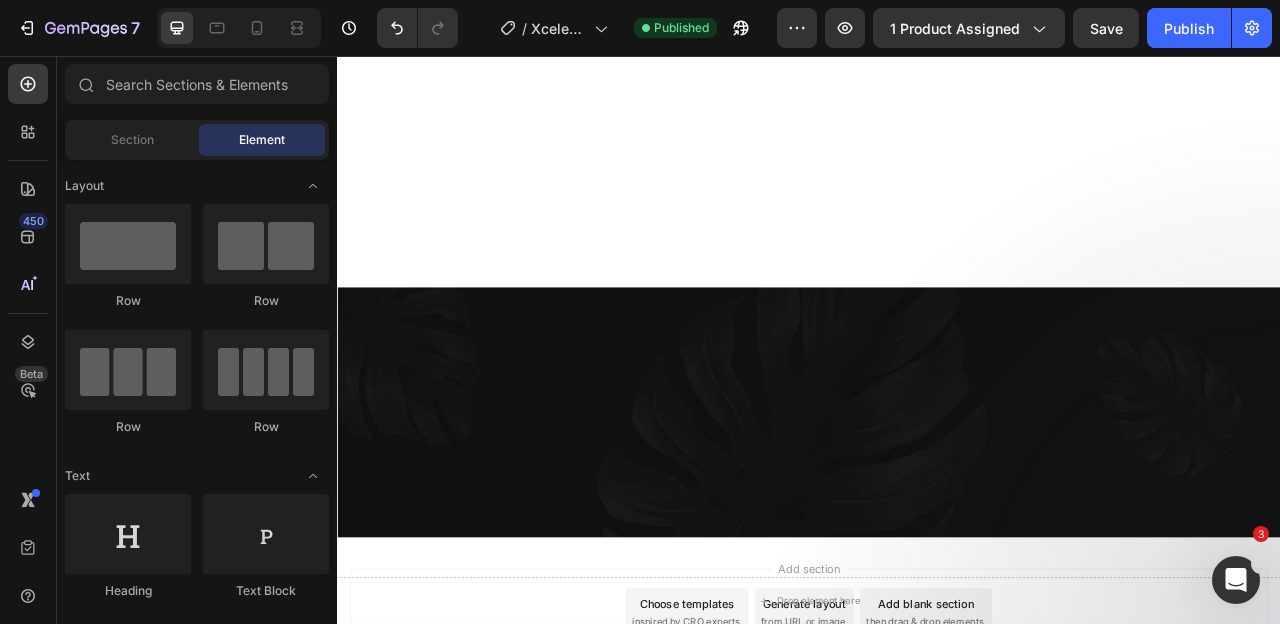 scroll, scrollTop: 0, scrollLeft: 0, axis: both 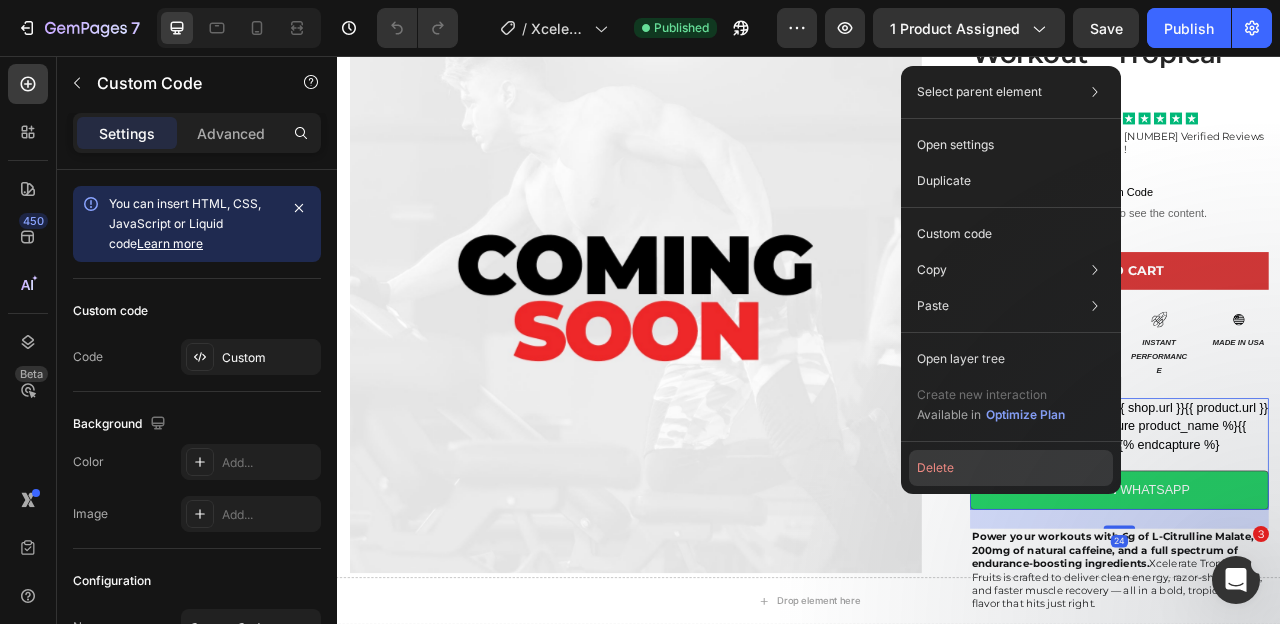 click on "Delete" 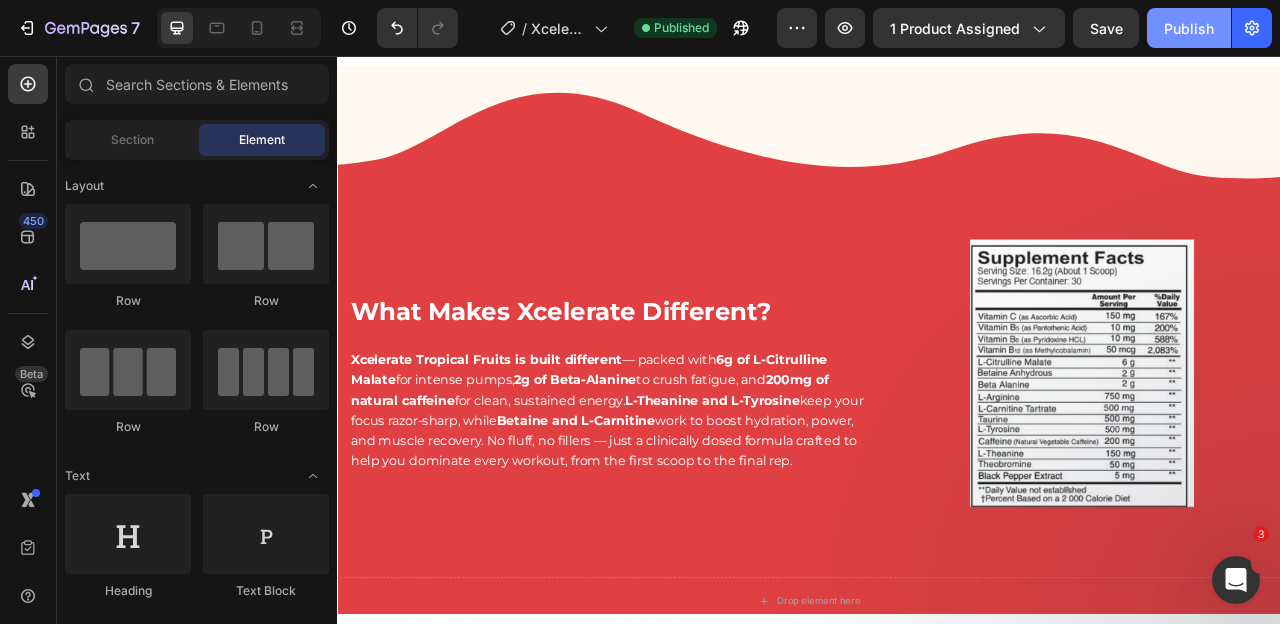 scroll, scrollTop: 1059, scrollLeft: 0, axis: vertical 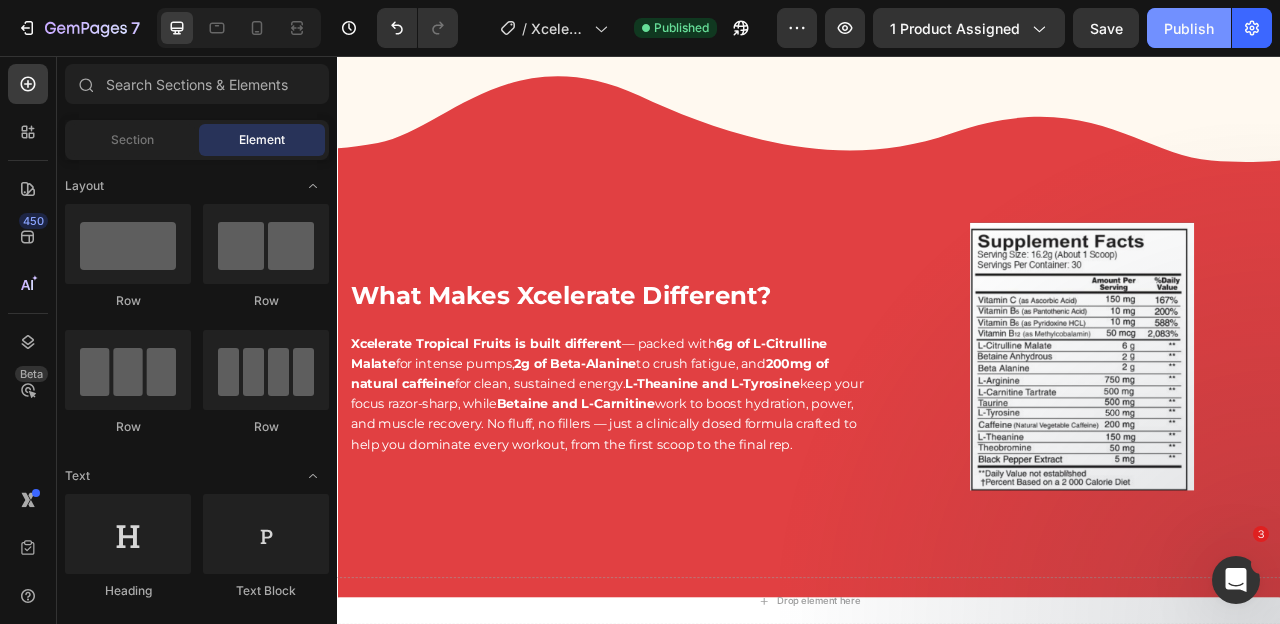 click on "Publish" 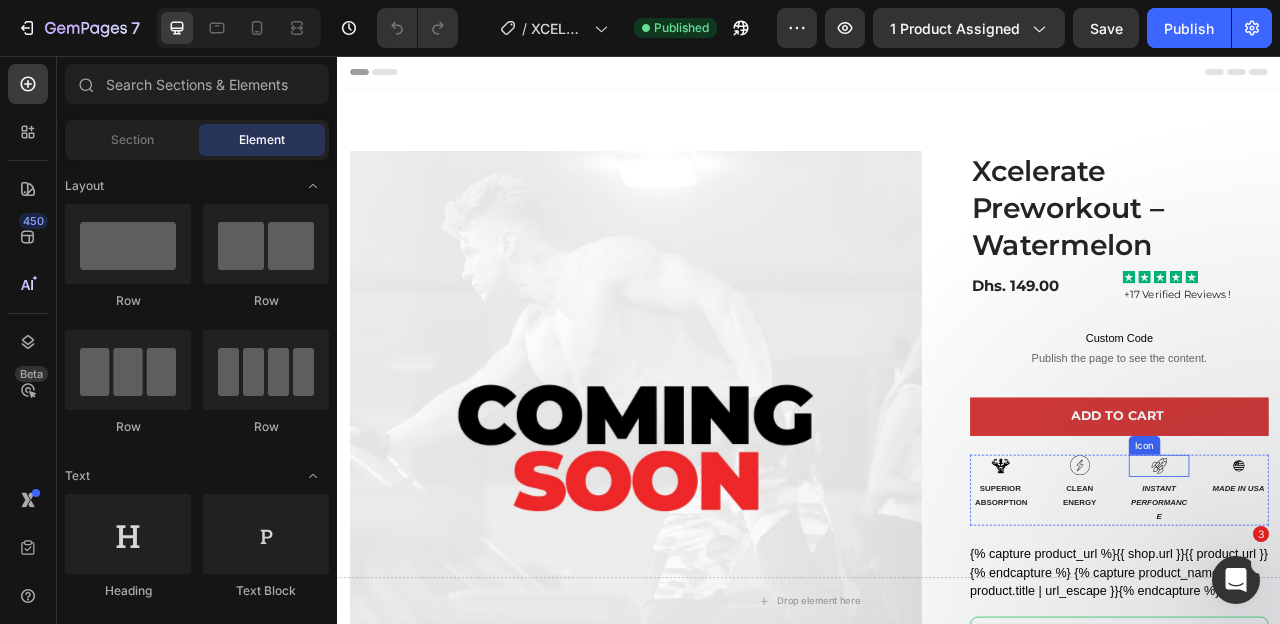 scroll, scrollTop: 229, scrollLeft: 0, axis: vertical 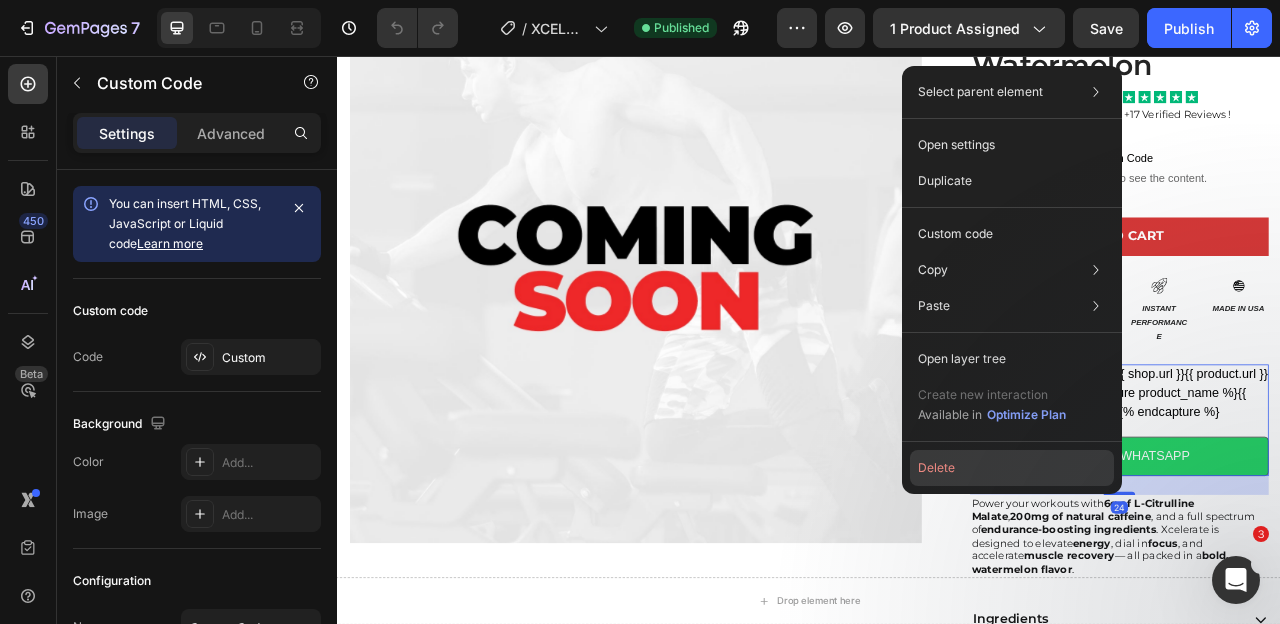click on "Delete" 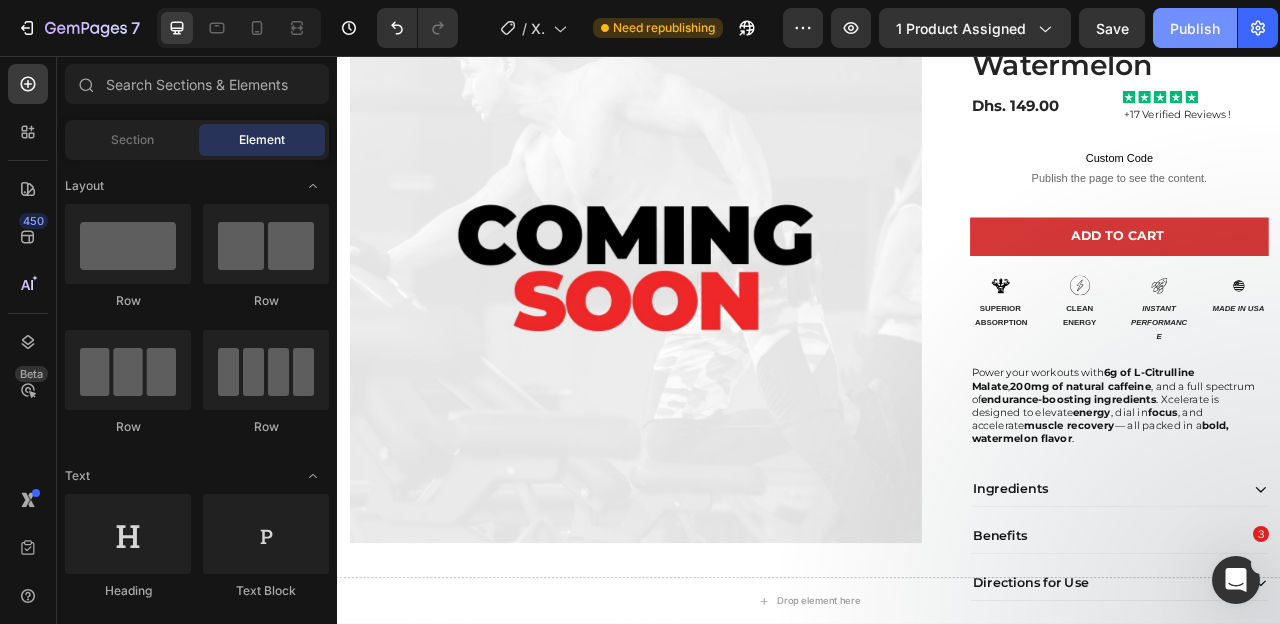 click on "Publish" at bounding box center (1195, 28) 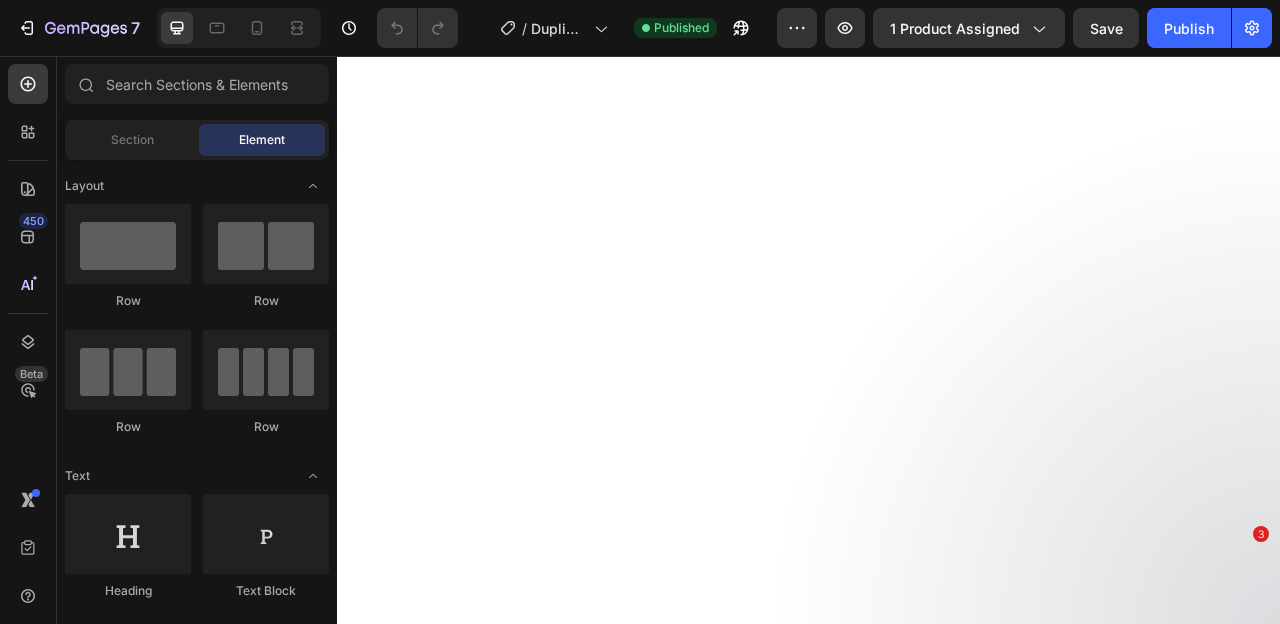 scroll, scrollTop: 0, scrollLeft: 0, axis: both 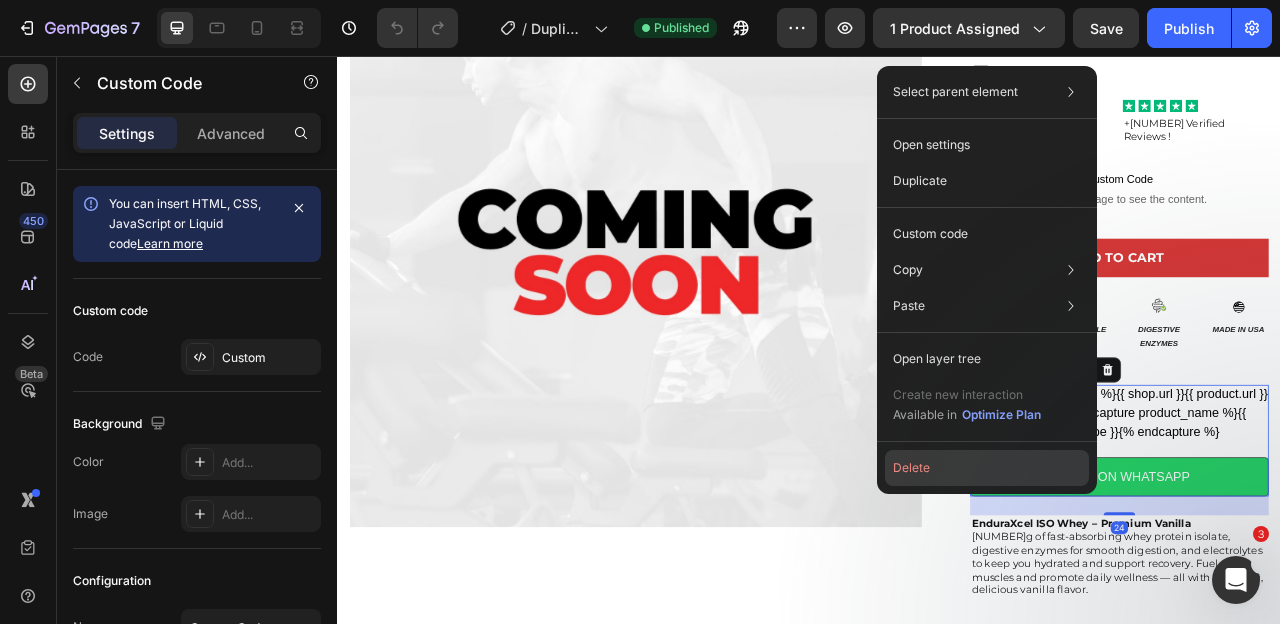 click on "Delete" 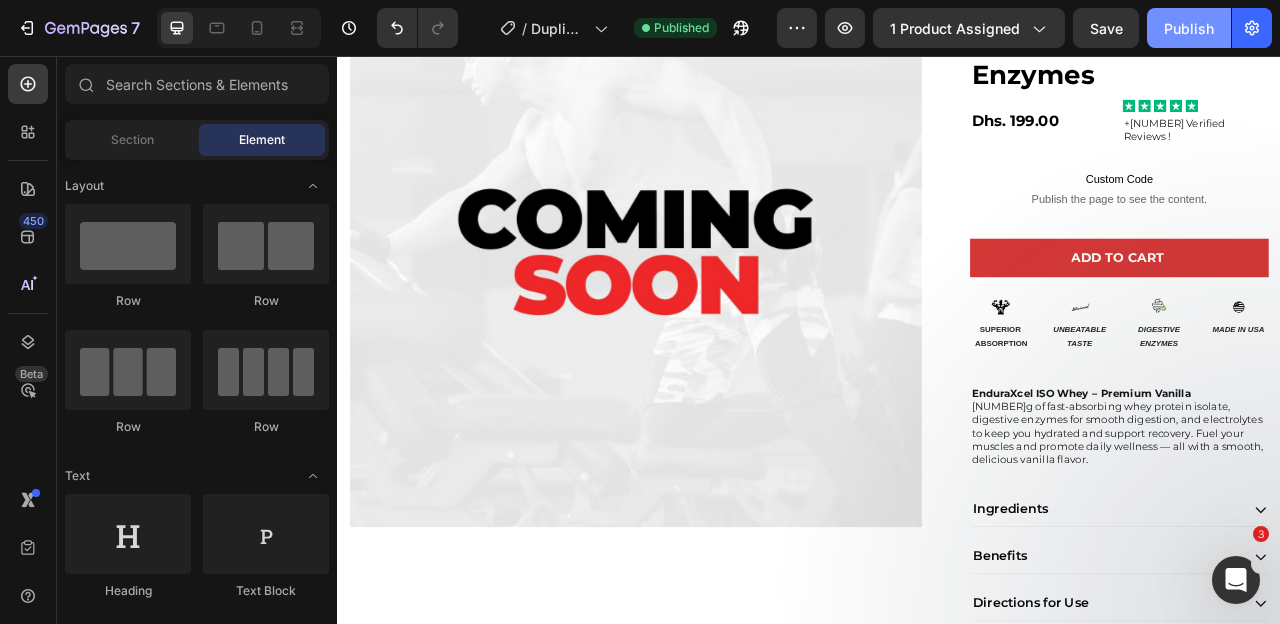 click on "Publish" at bounding box center (1189, 28) 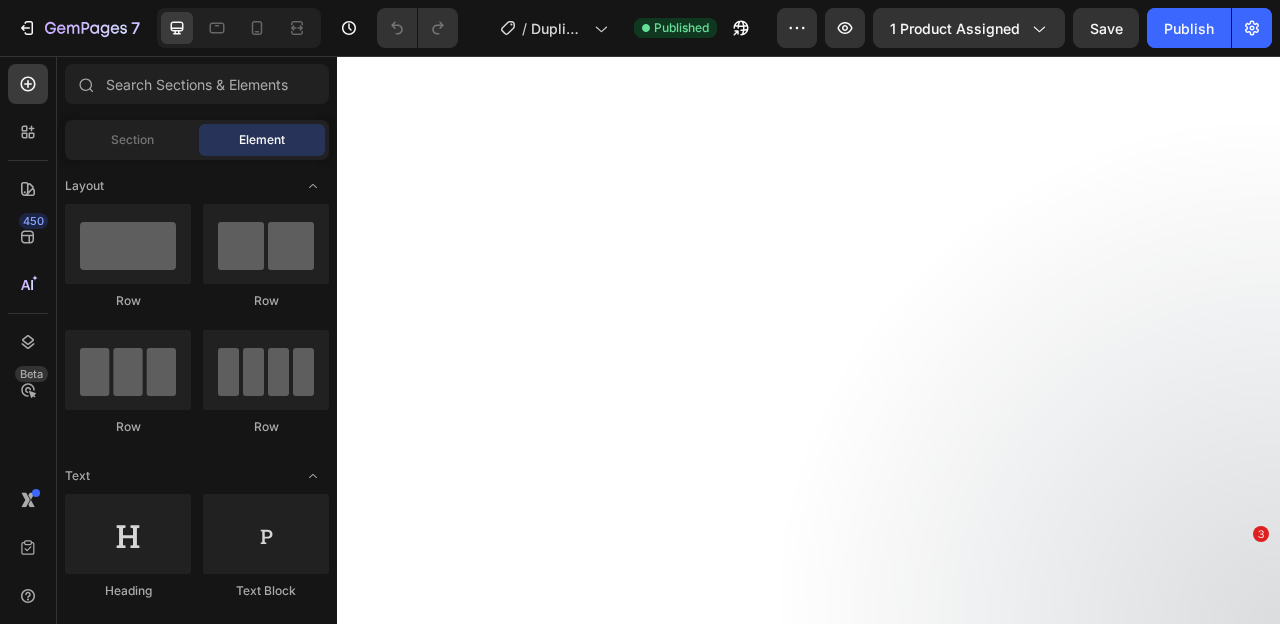 scroll, scrollTop: 0, scrollLeft: 0, axis: both 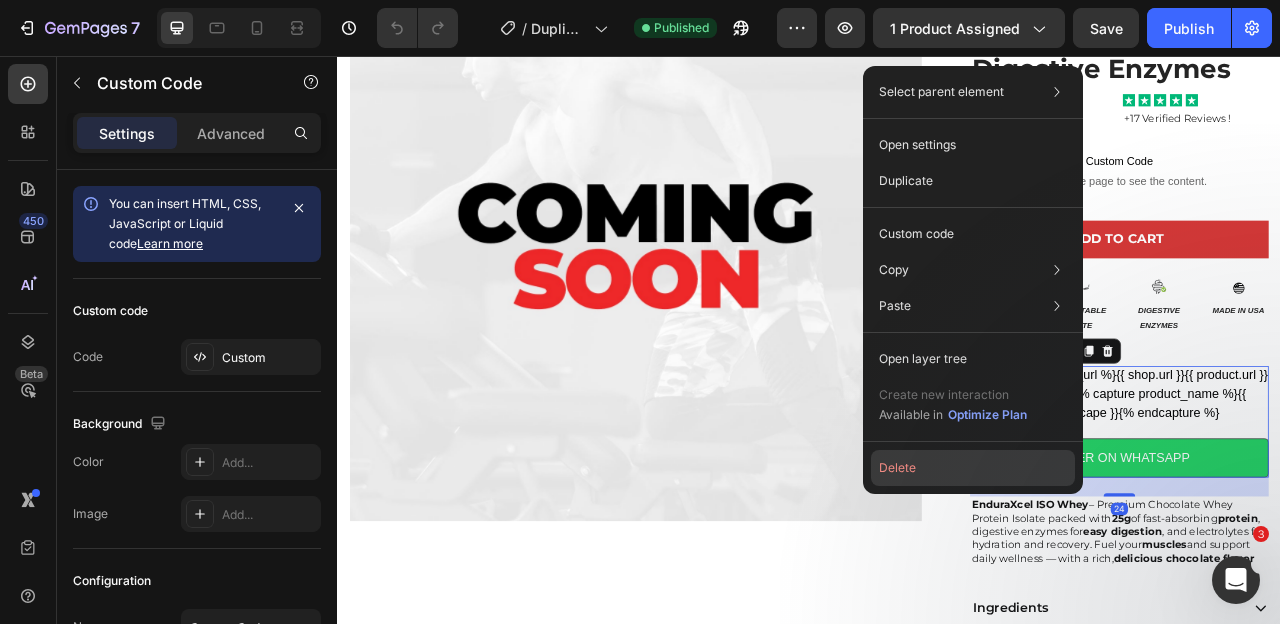 click on "Delete" 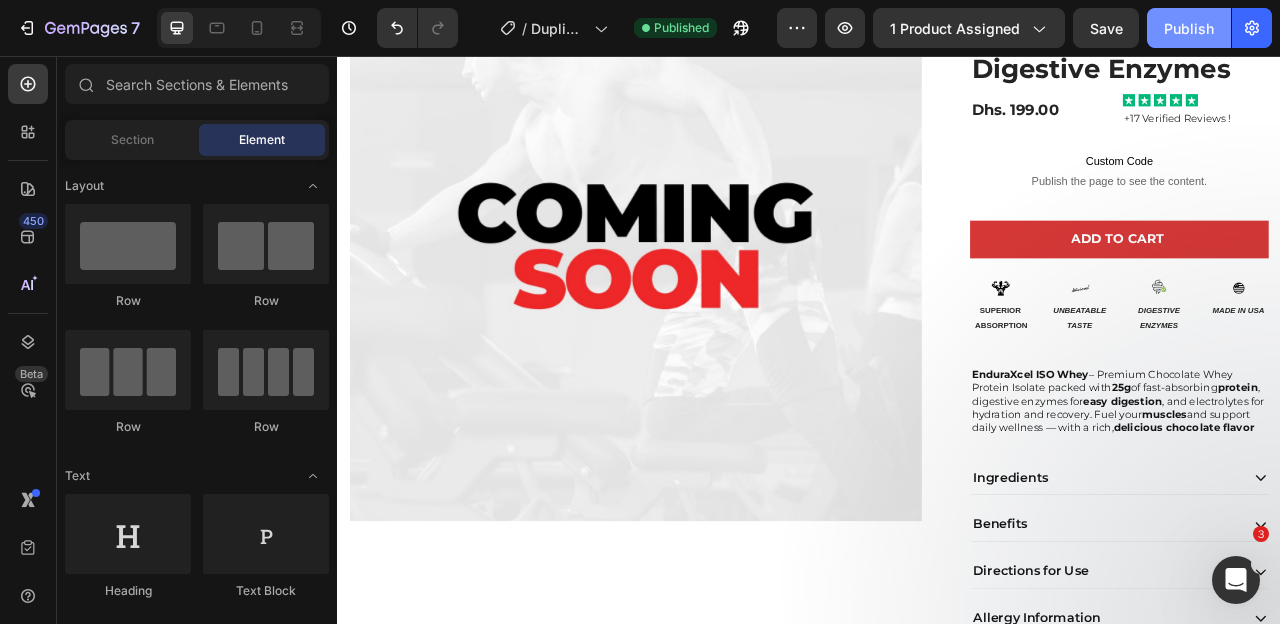click on "Publish" 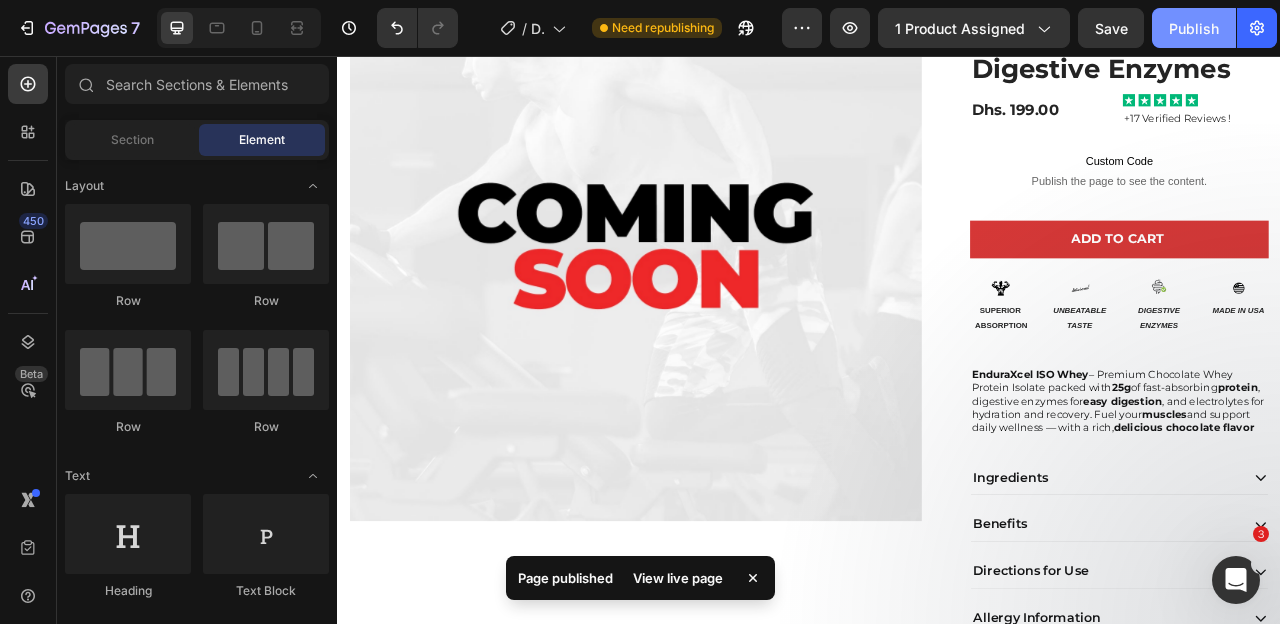 click on "Publish" at bounding box center [1194, 28] 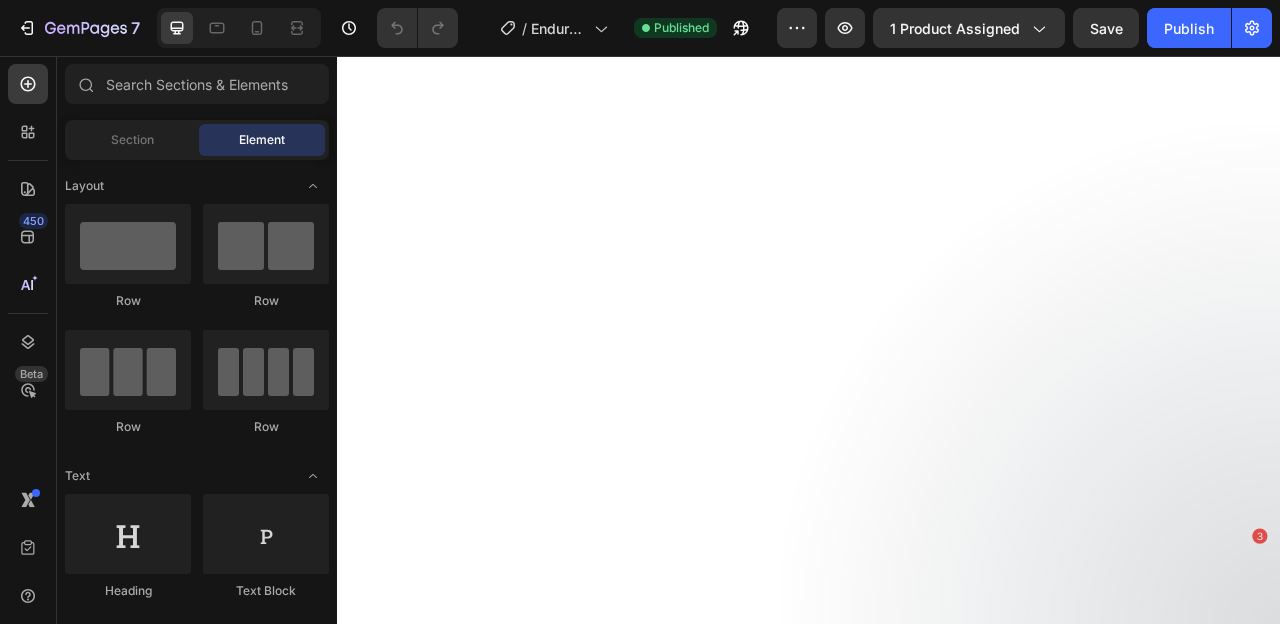 scroll, scrollTop: 0, scrollLeft: 0, axis: both 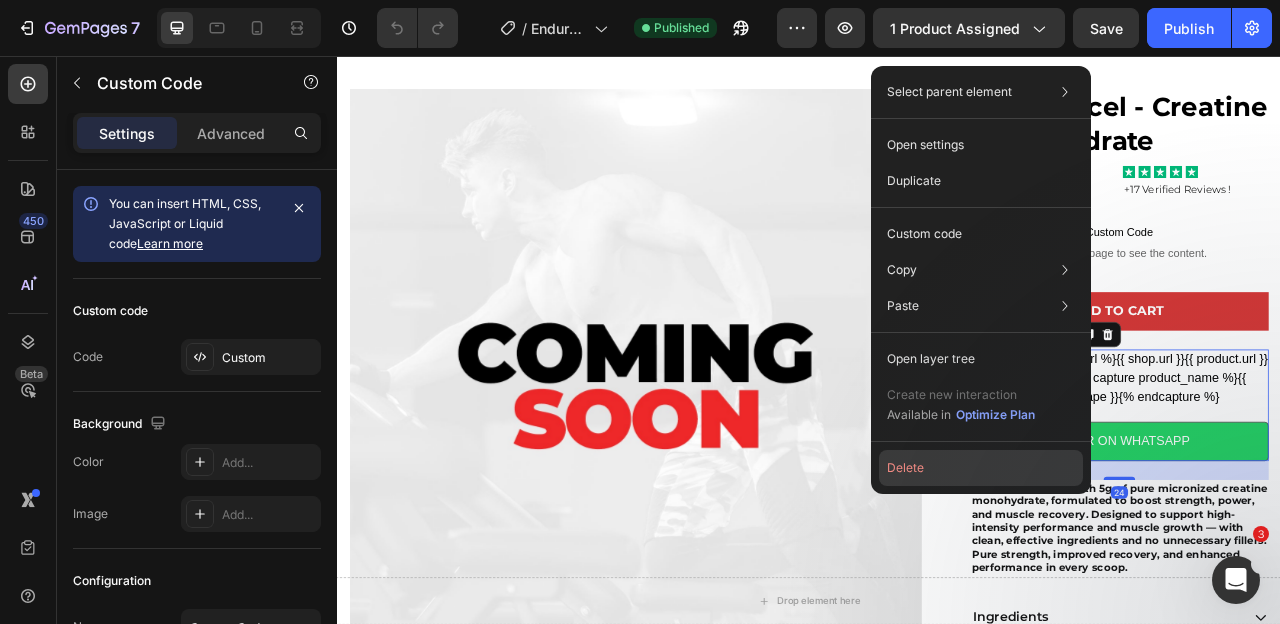click on "Delete" 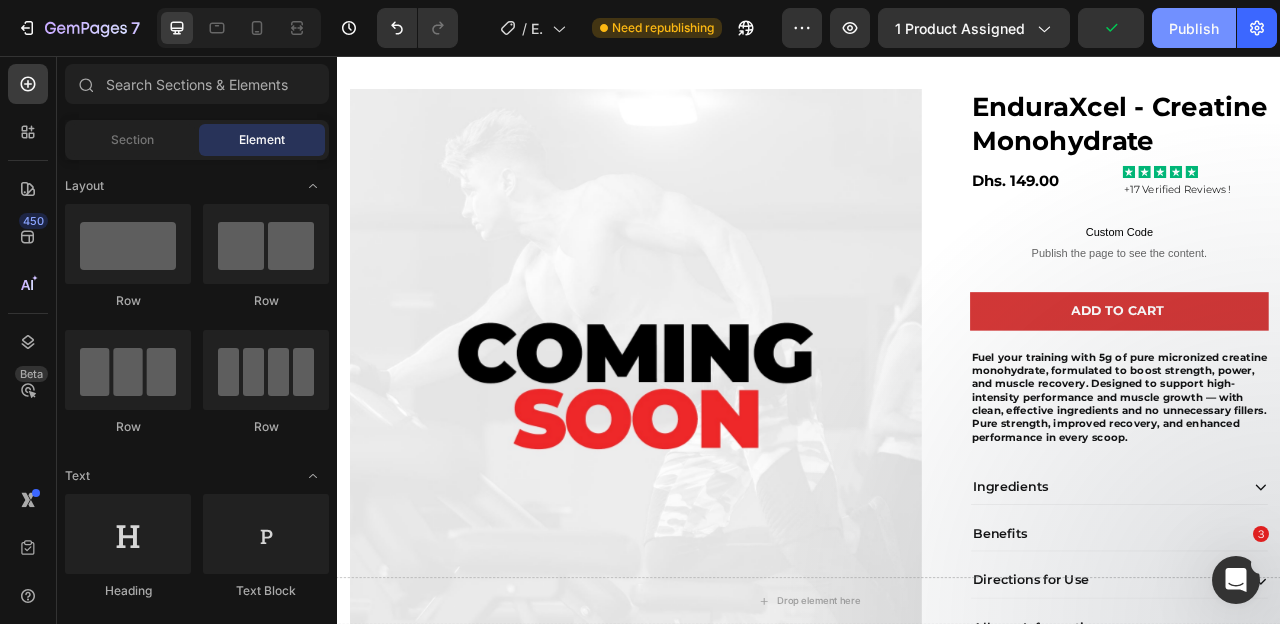click on "Publish" at bounding box center [1194, 28] 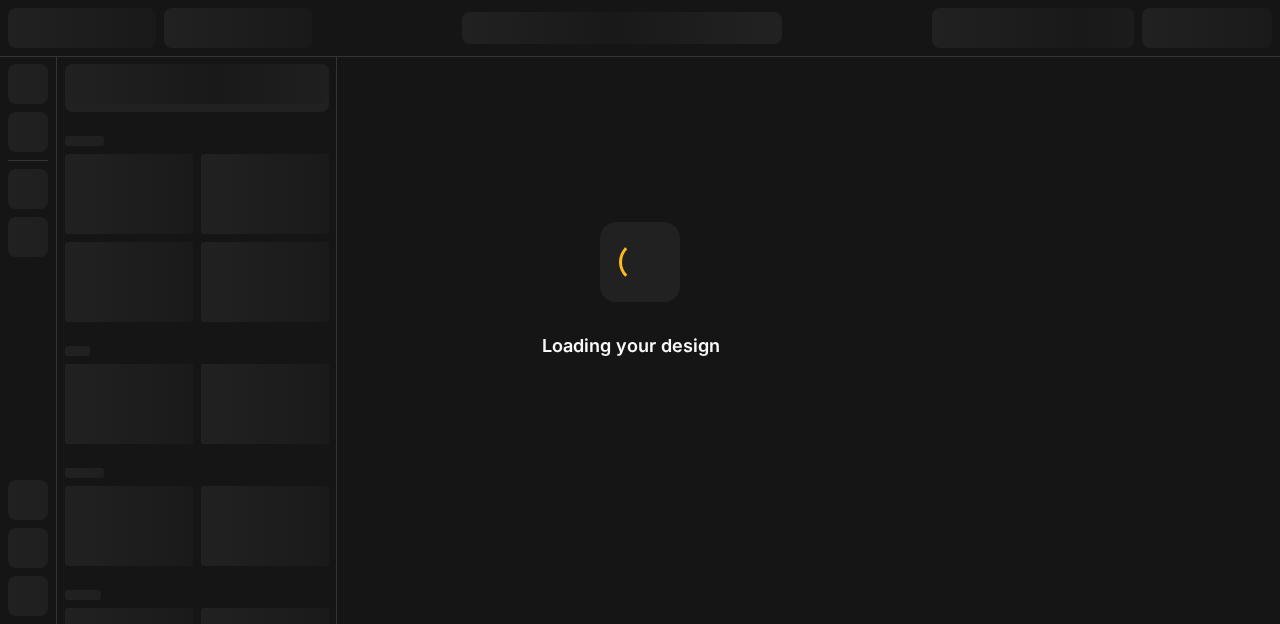 scroll, scrollTop: 0, scrollLeft: 0, axis: both 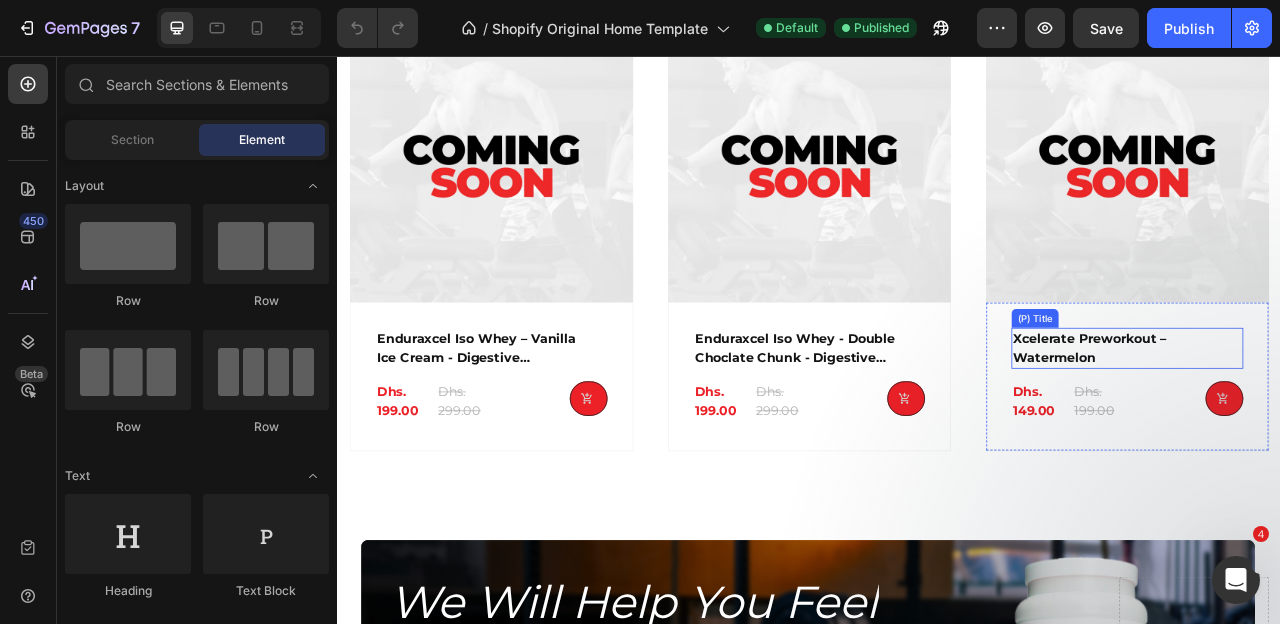 click on "xcelerate preworkout – watermelon" at bounding box center (1325, 428) 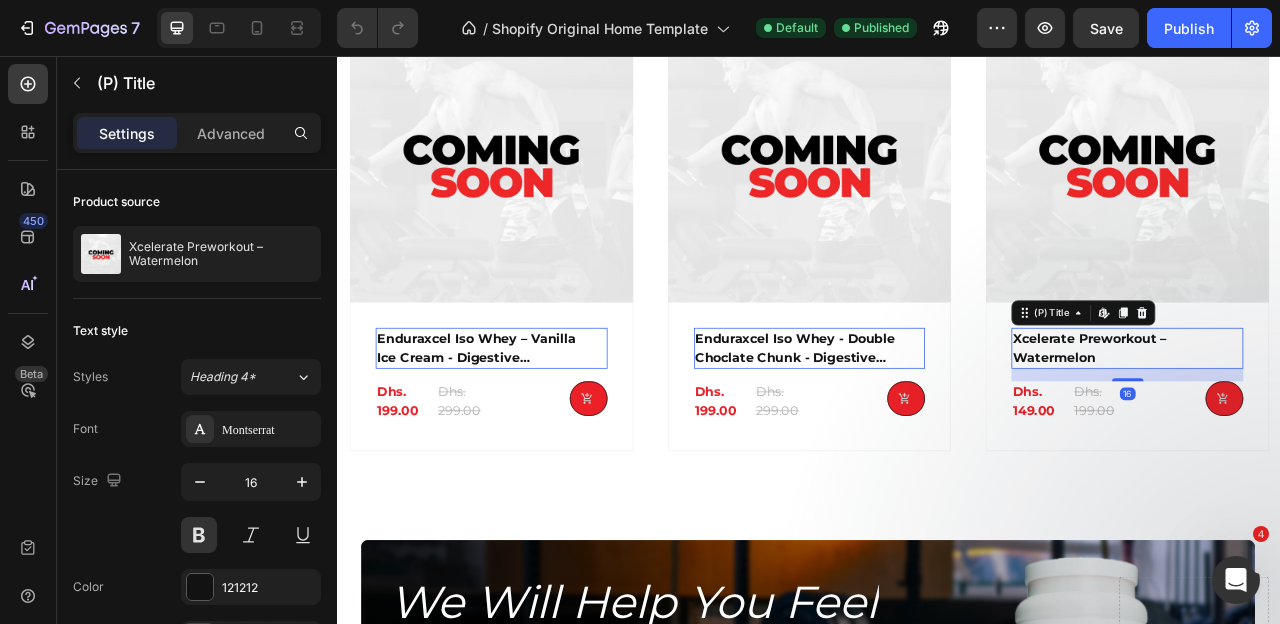 click on "xcelerate preworkout – watermelon" at bounding box center [1325, 428] 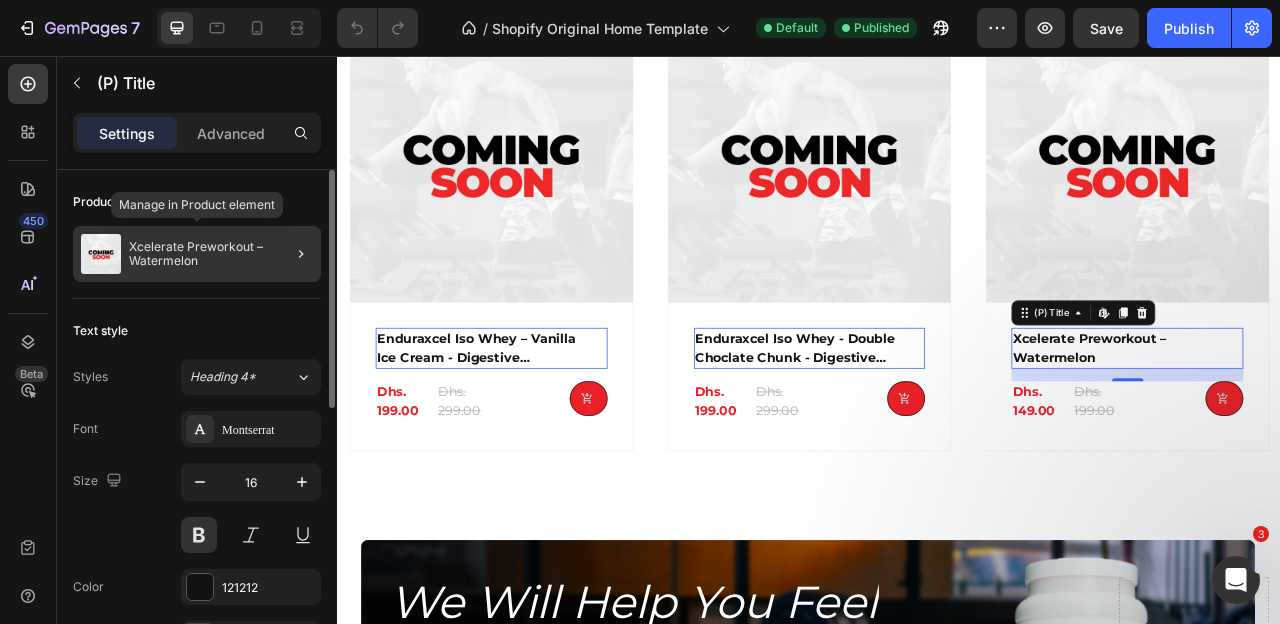 click on "Xcelerate Preworkout – Watermelon" at bounding box center [221, 254] 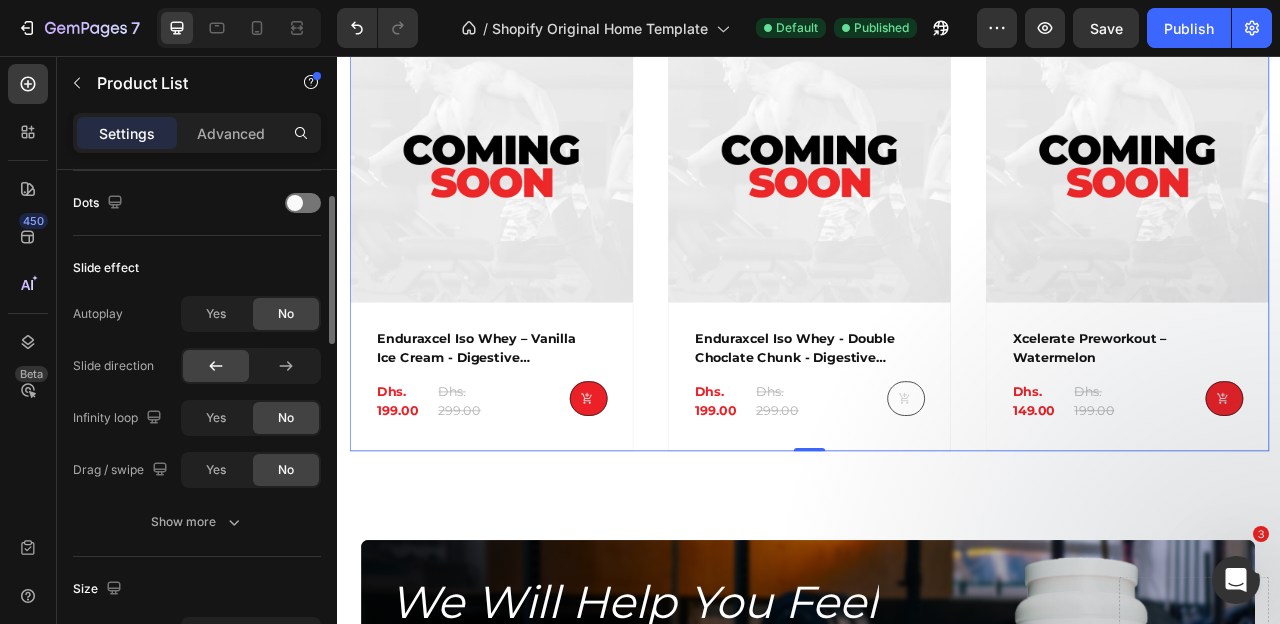 scroll, scrollTop: 569, scrollLeft: 0, axis: vertical 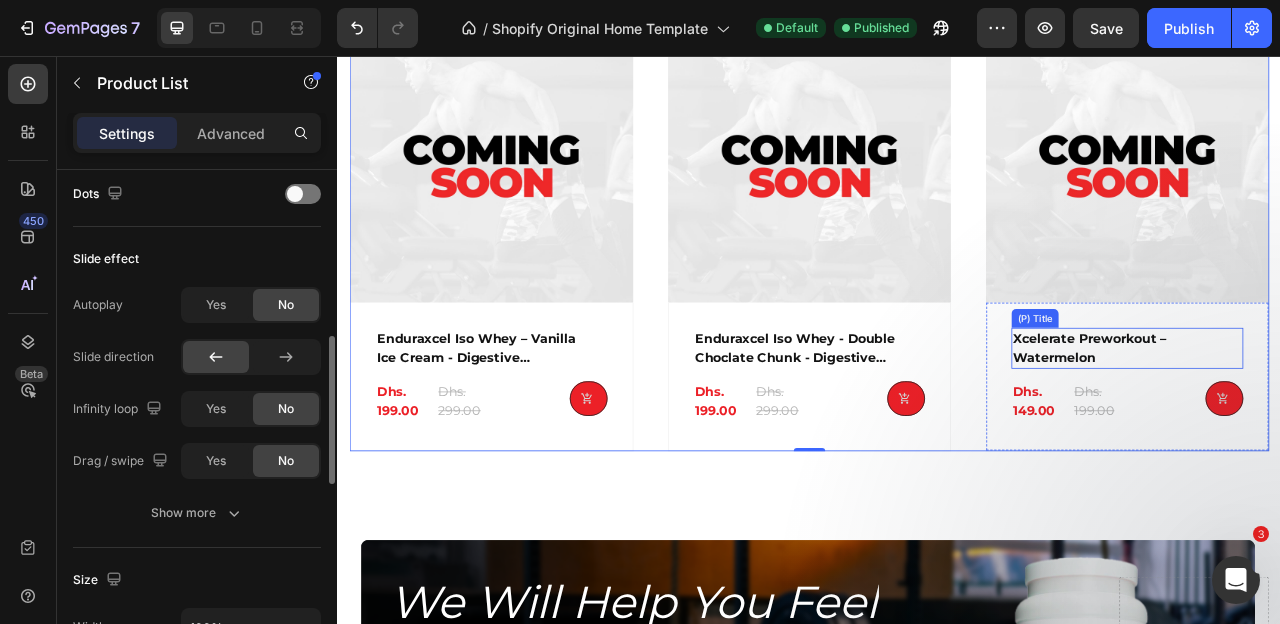 click on "xcelerate preworkout – watermelon" at bounding box center [1325, 428] 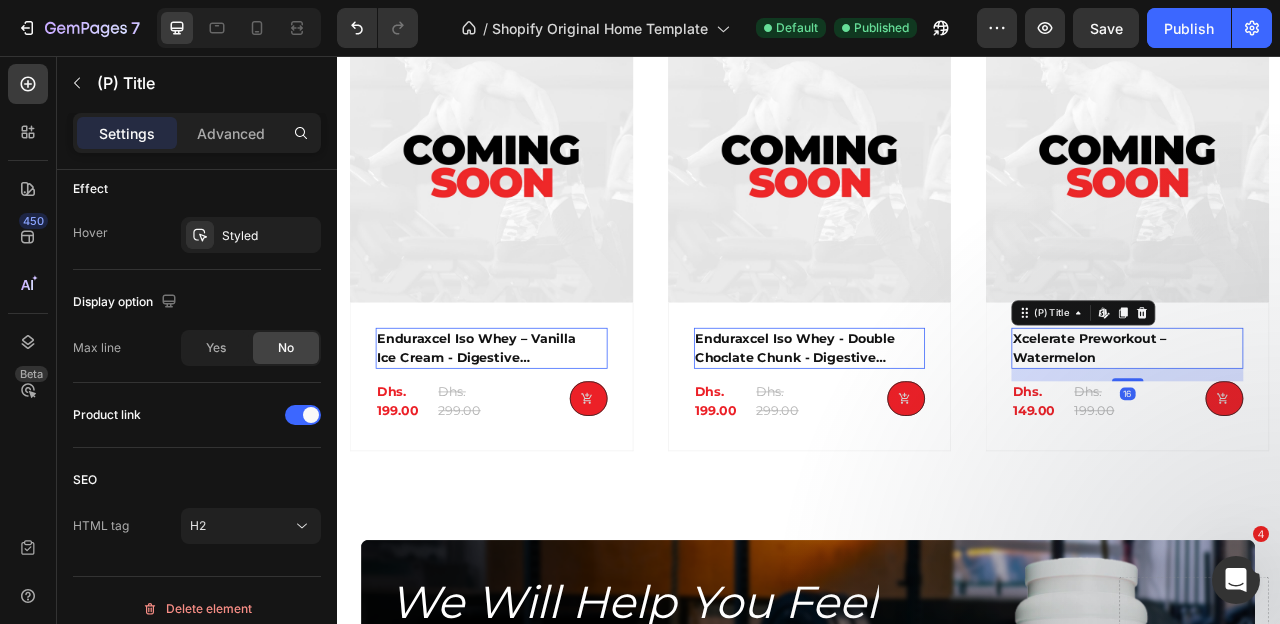 scroll, scrollTop: 0, scrollLeft: 0, axis: both 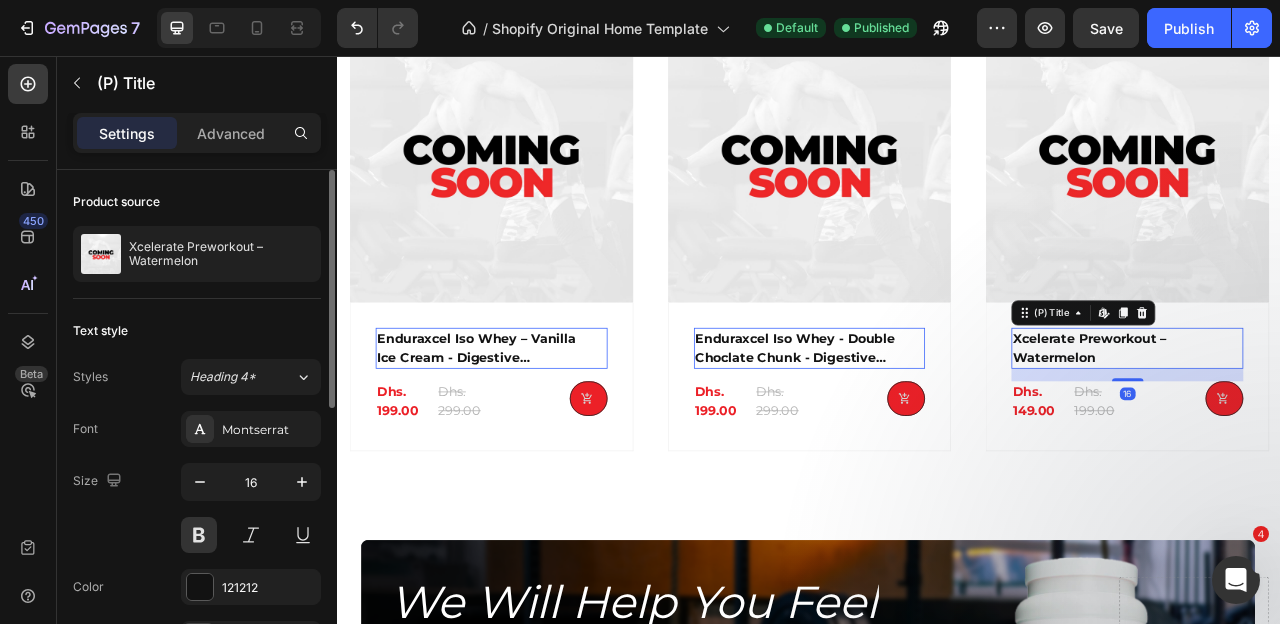 click on "xcelerate preworkout – watermelon" at bounding box center (1325, 428) 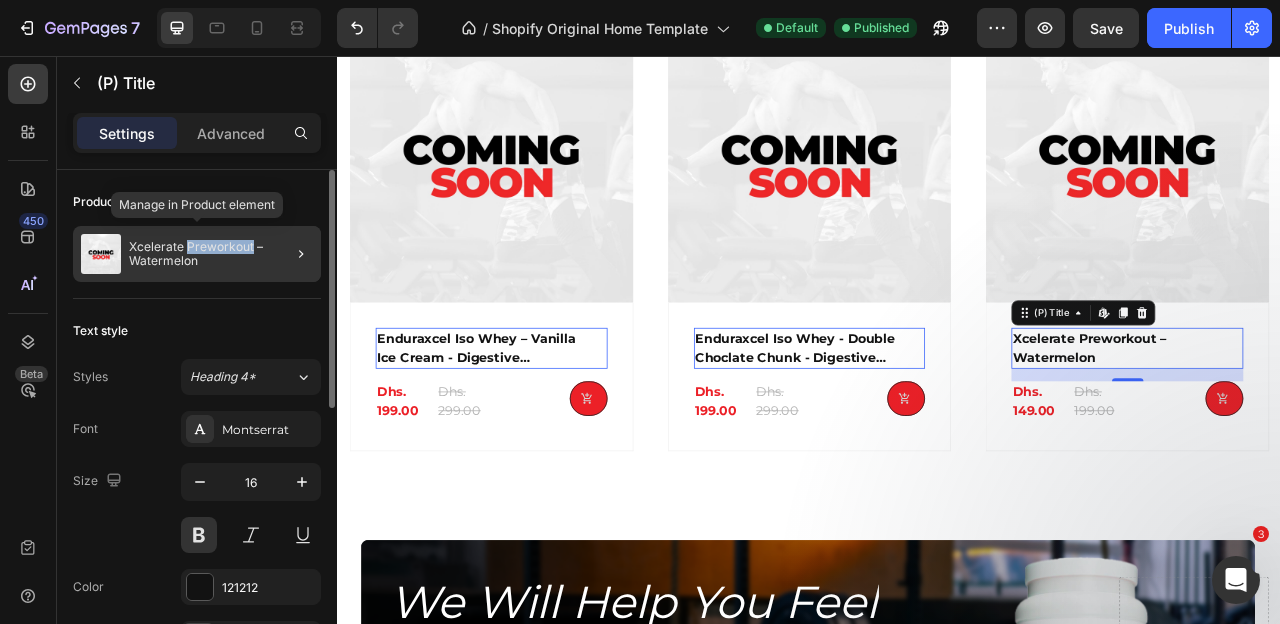 click on "Xcelerate Preworkout – Watermelon" at bounding box center [221, 254] 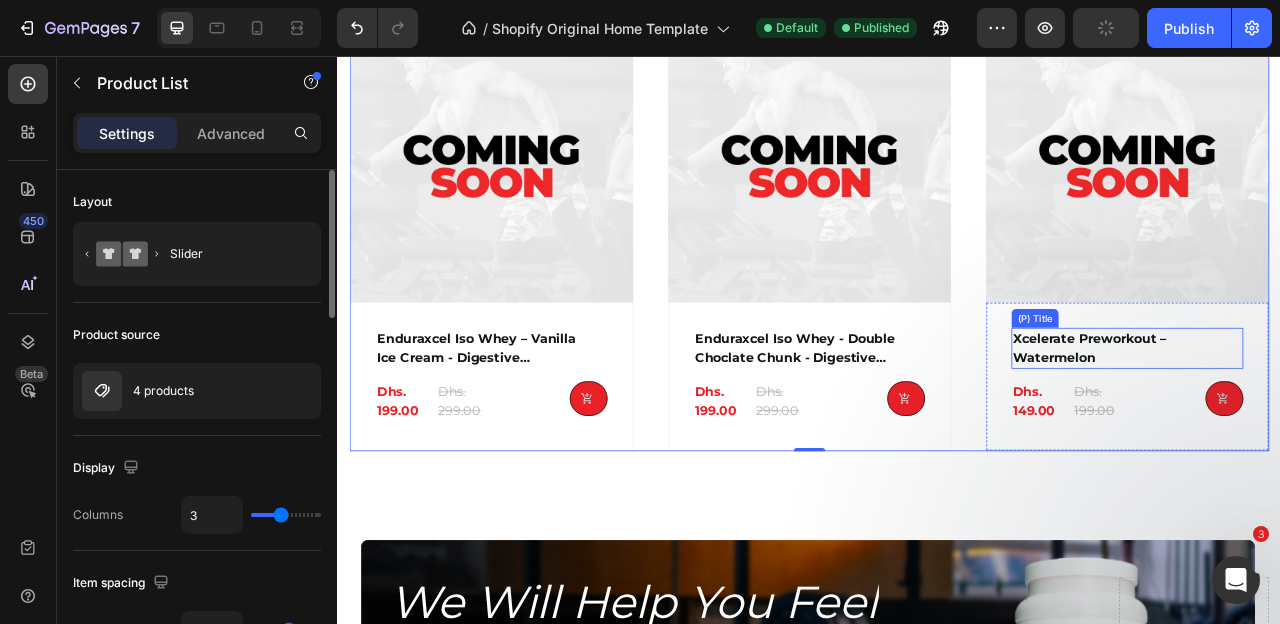 click on "xcelerate preworkout – watermelon" at bounding box center [1325, 428] 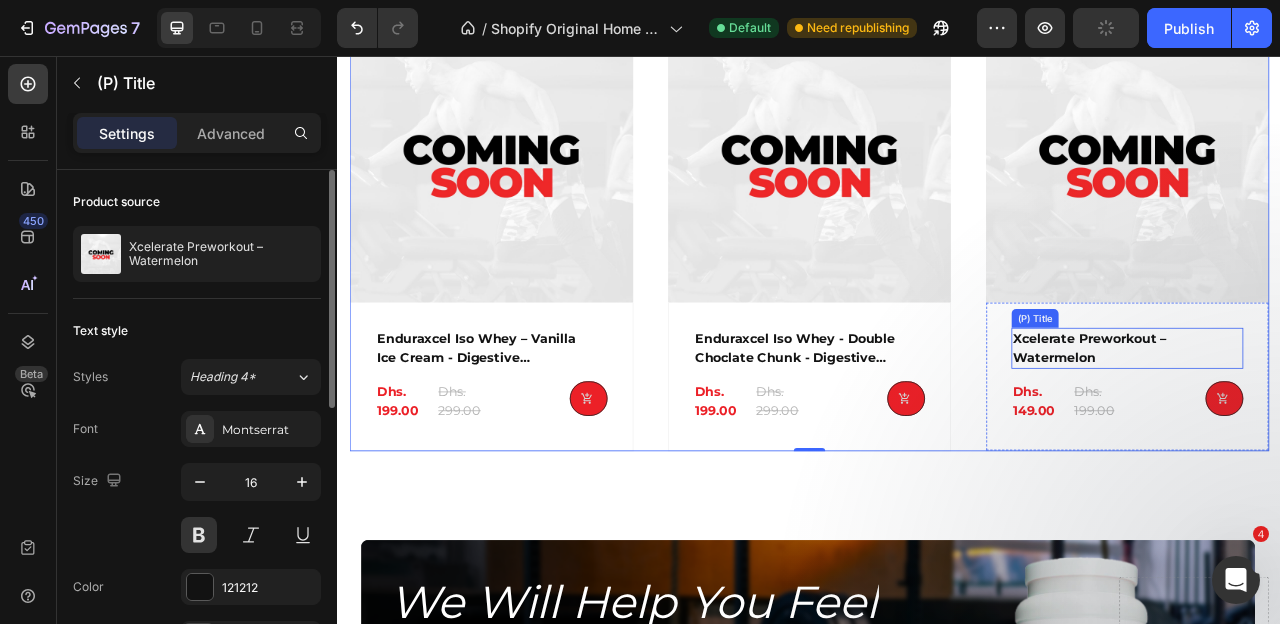 click on "xcelerate preworkout – watermelon" at bounding box center (1325, 428) 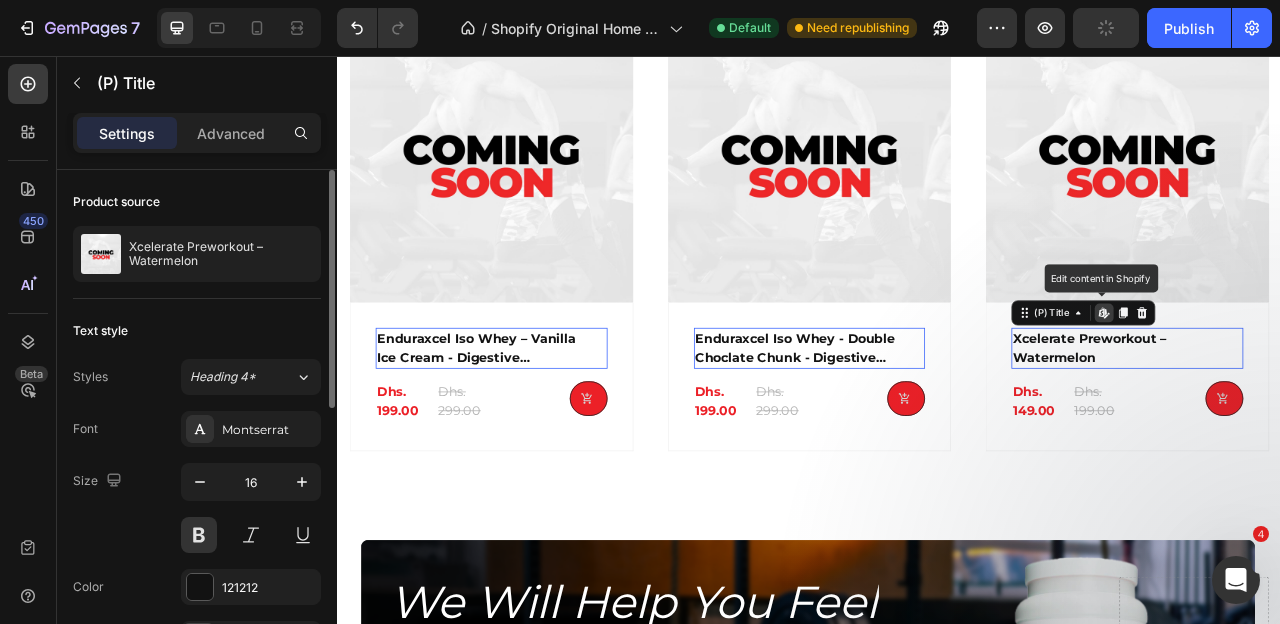 click on "xcelerate preworkout – watermelon" at bounding box center (1325, 428) 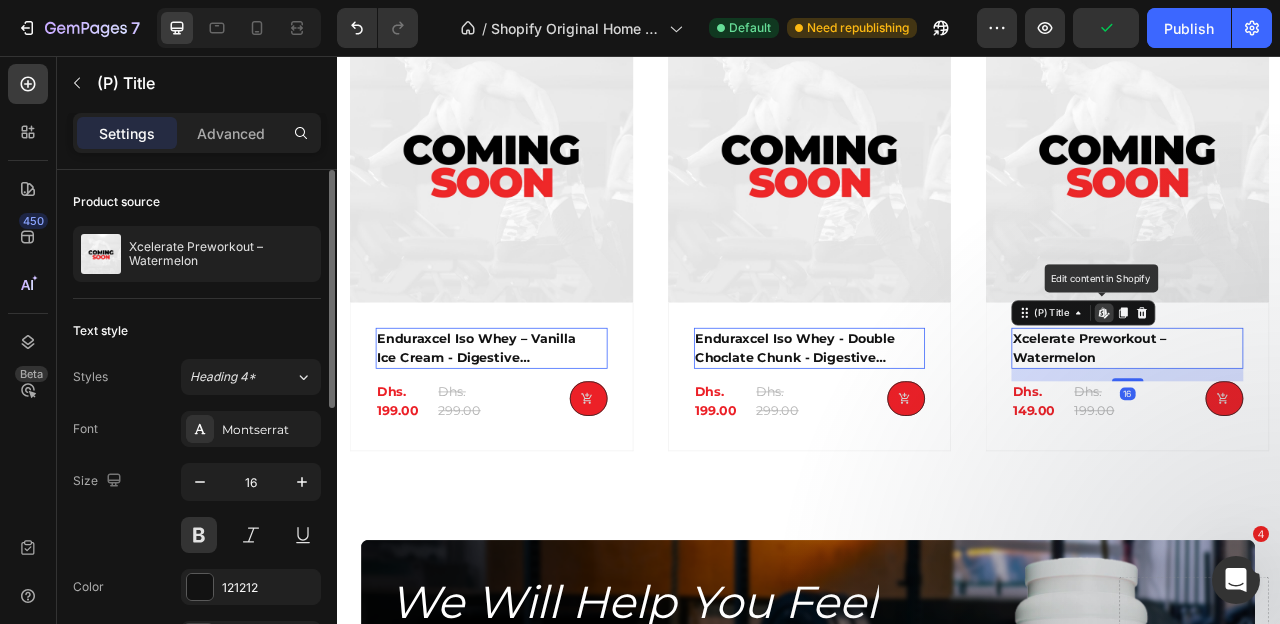 click on "xcelerate preworkout – watermelon" at bounding box center (1325, 428) 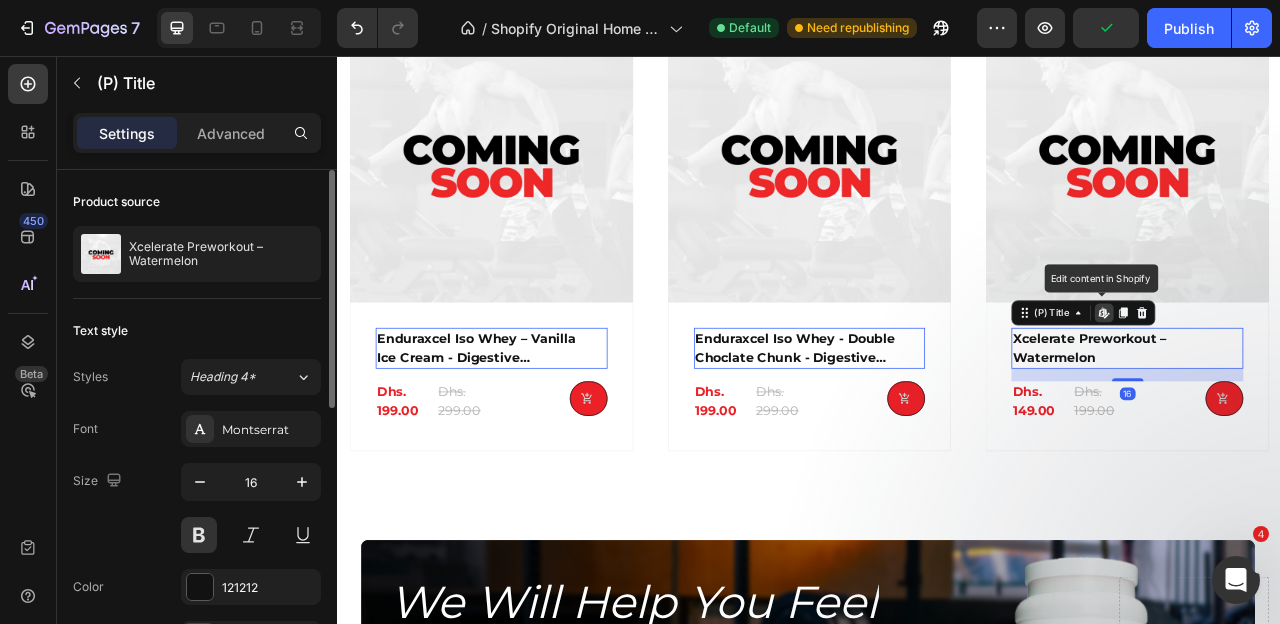 click on "xcelerate preworkout – watermelon" at bounding box center [1325, 428] 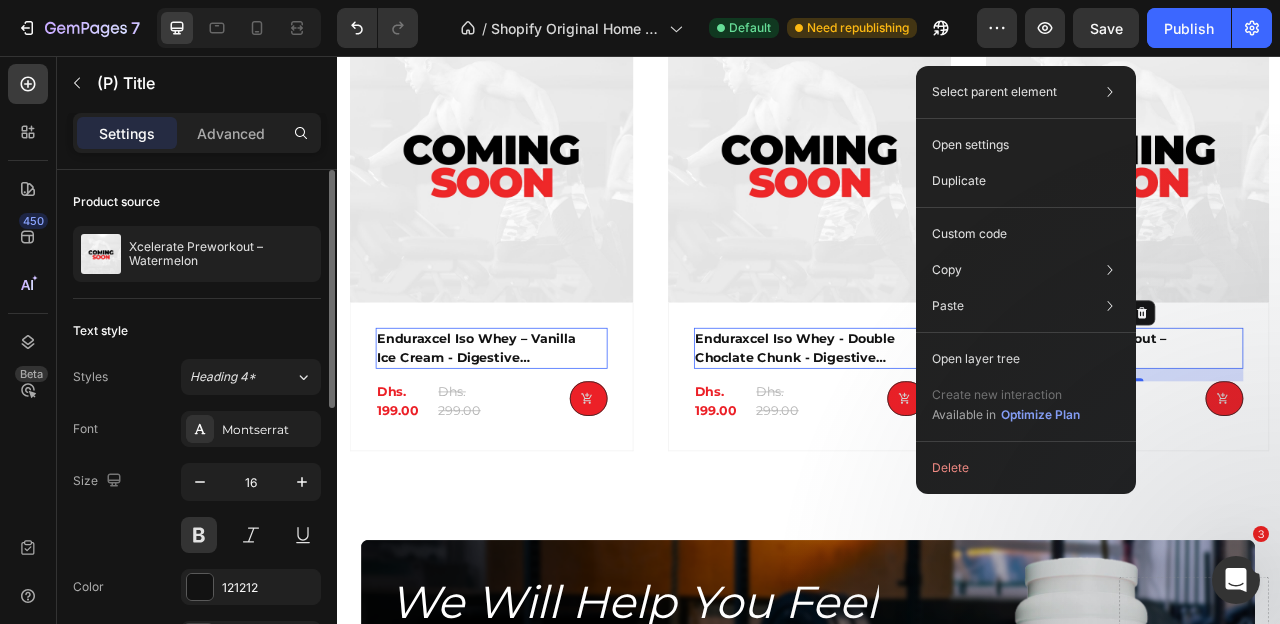 click on "xcelerate preworkout – watermelon" at bounding box center [1325, 428] 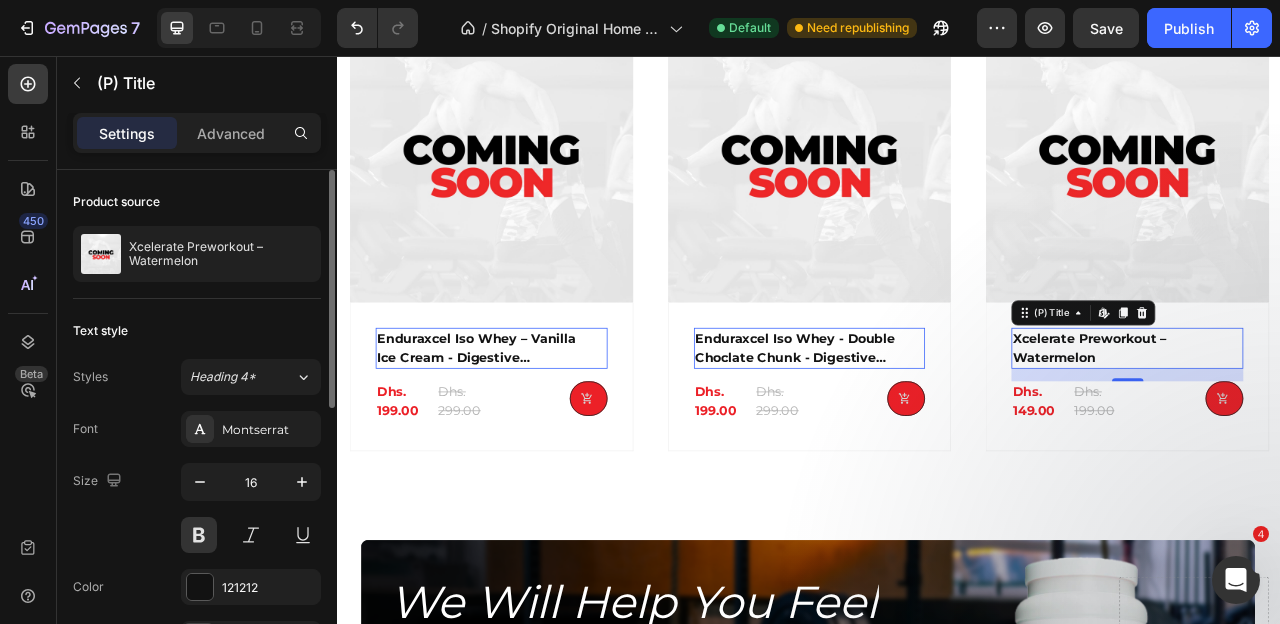 click on "xcelerate preworkout – watermelon" at bounding box center [1325, 428] 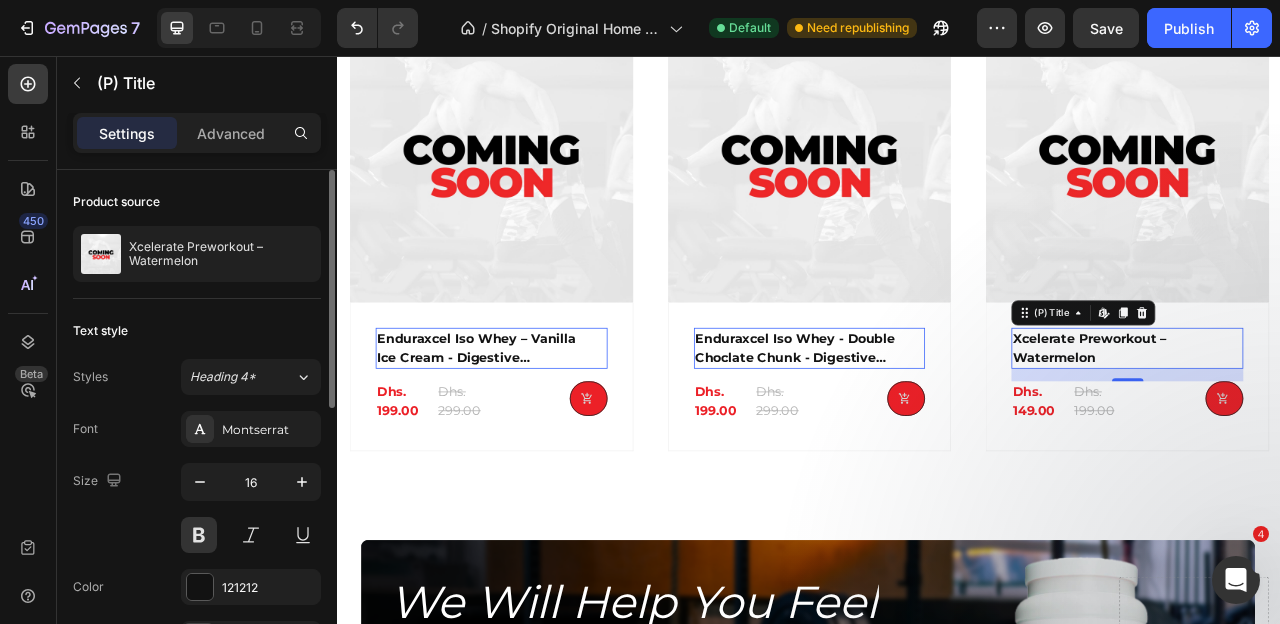 click on "xcelerate preworkout – watermelon" at bounding box center (1325, 428) 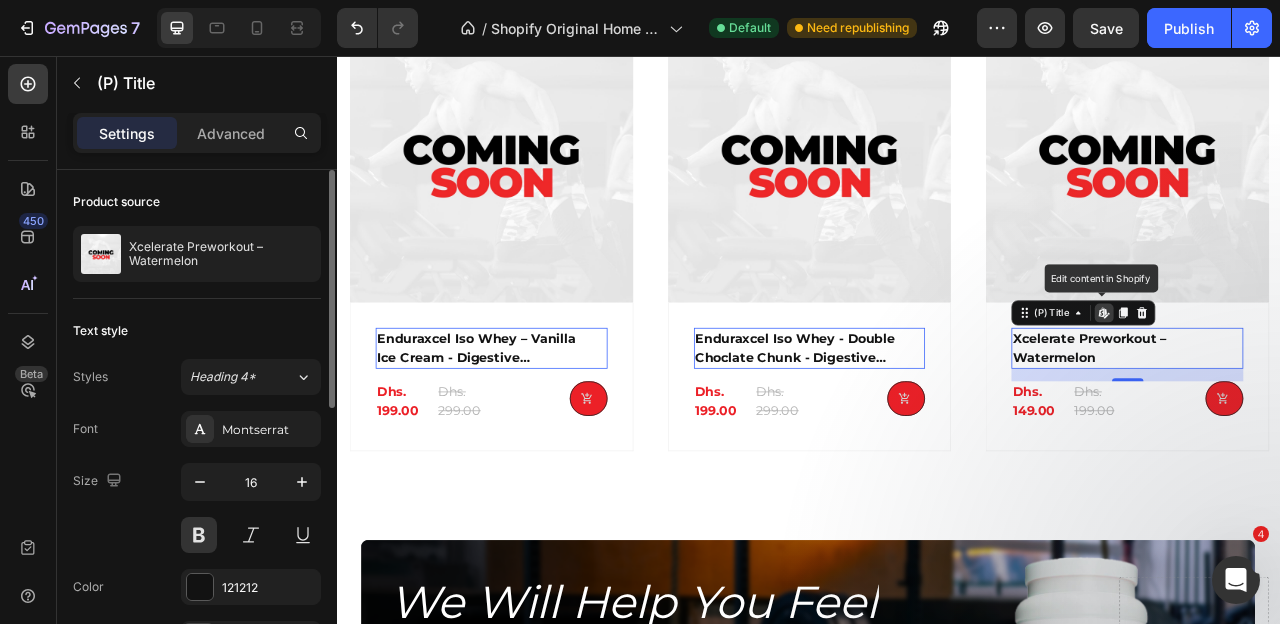 click on "xcelerate preworkout – watermelon" at bounding box center (1325, 428) 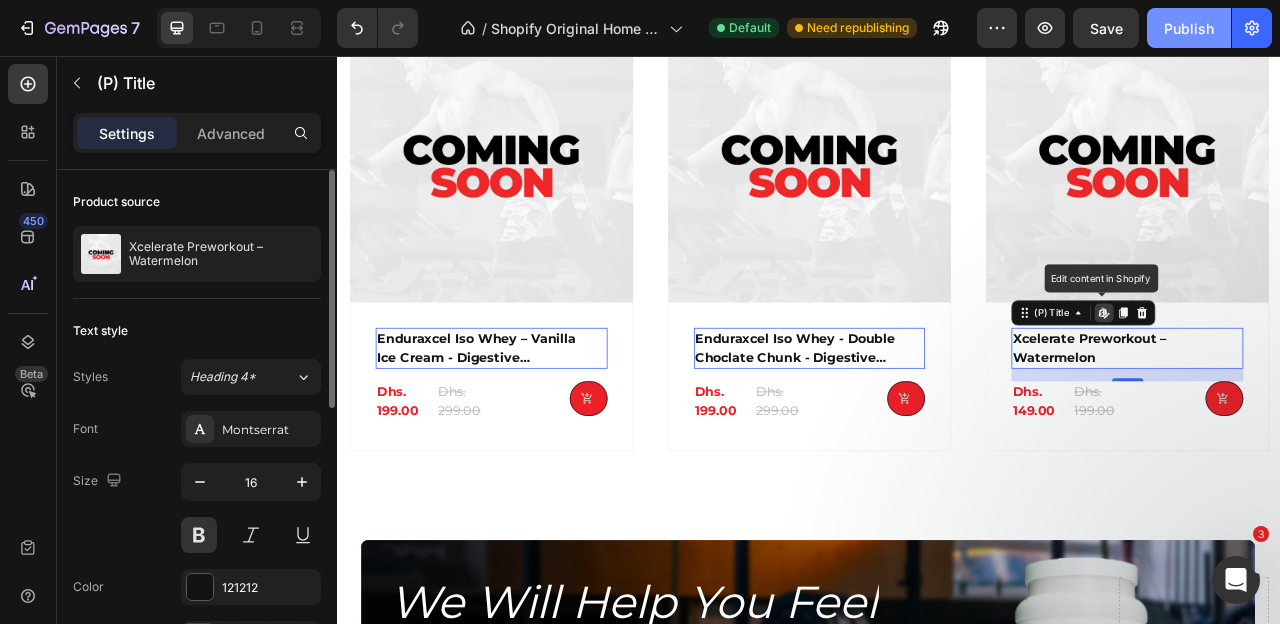 click on "Publish" at bounding box center [1189, 28] 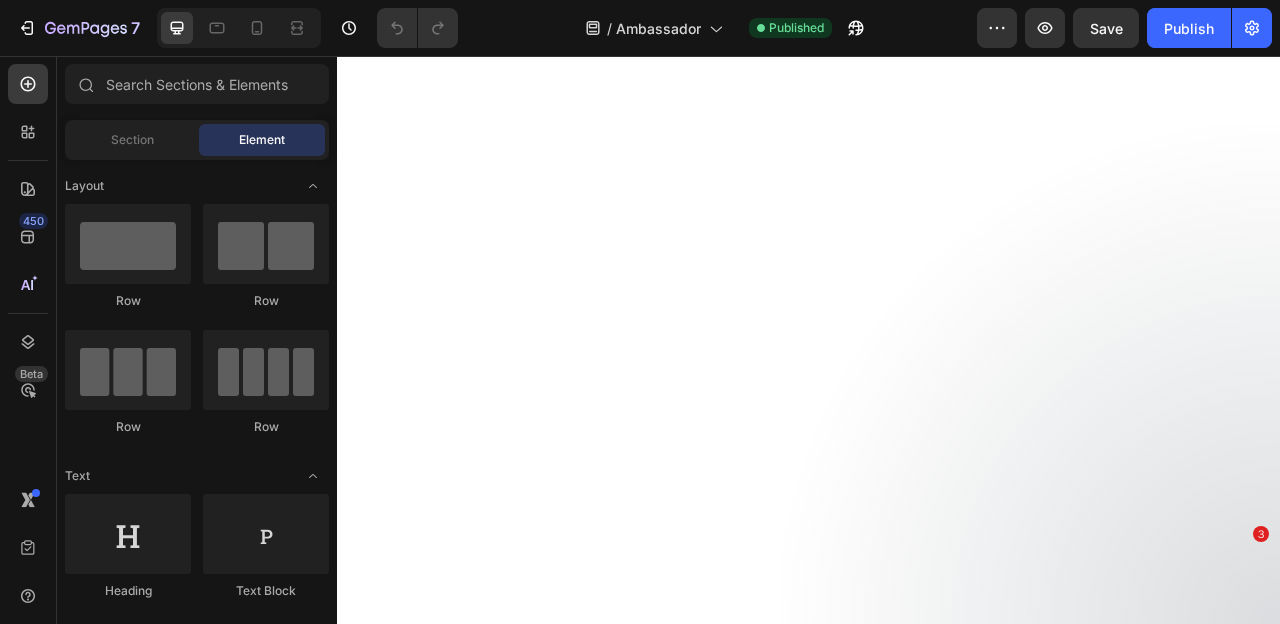 scroll, scrollTop: 0, scrollLeft: 0, axis: both 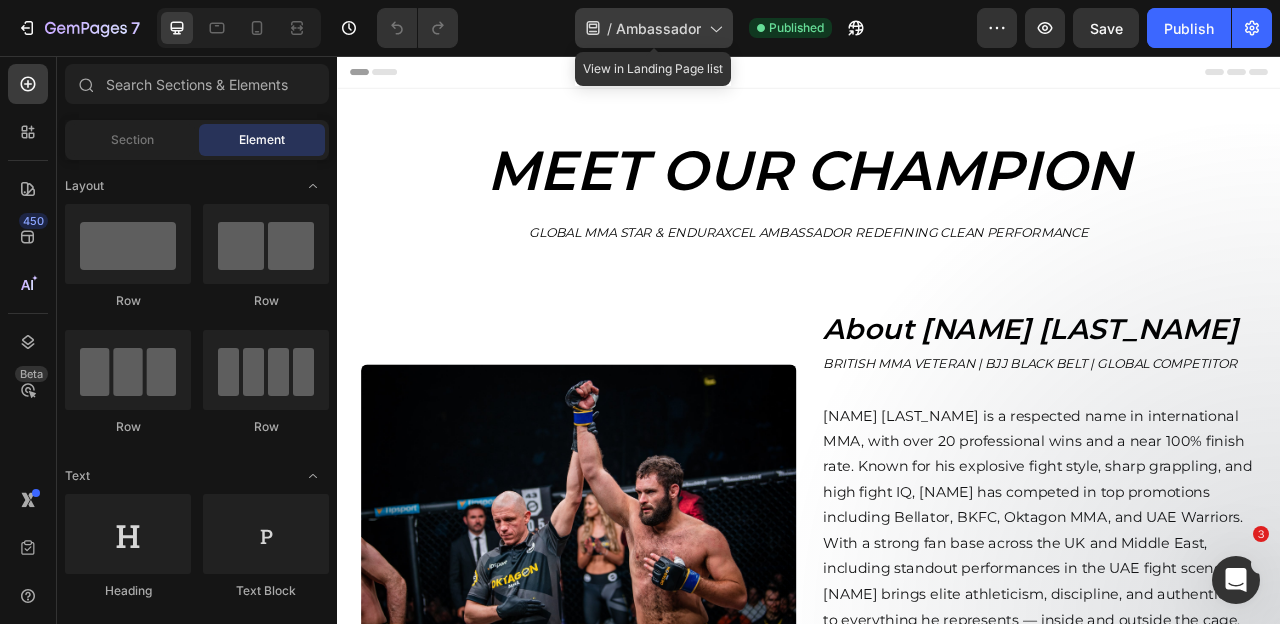 click 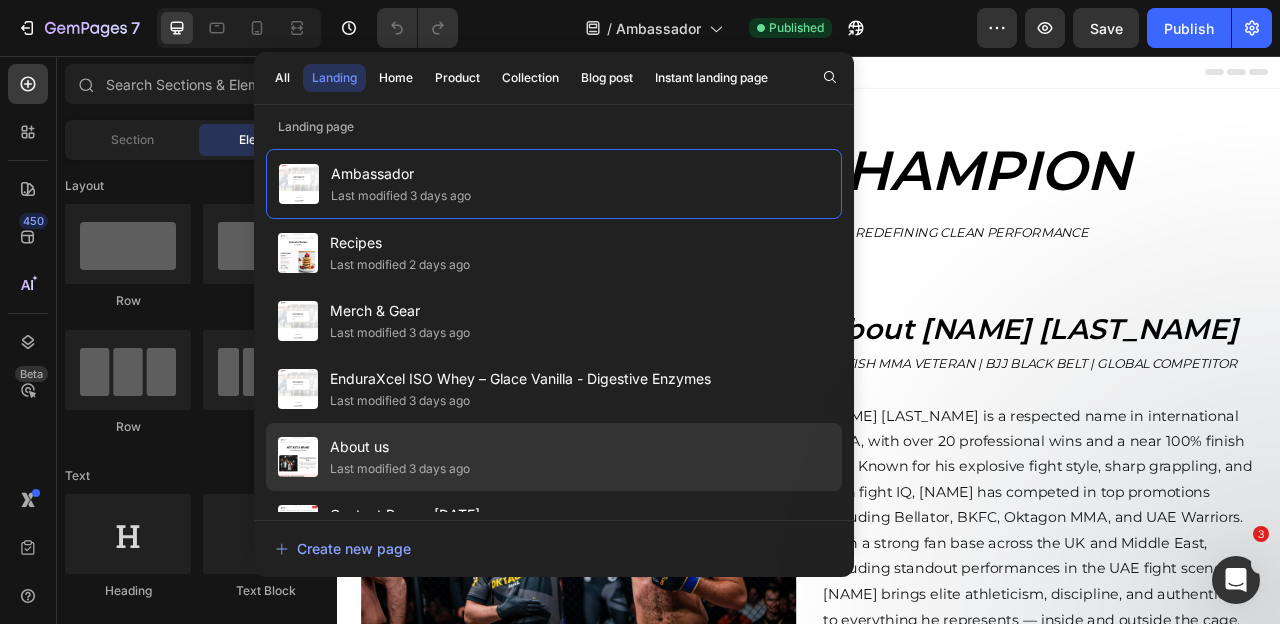 click on "About us" at bounding box center [400, 447] 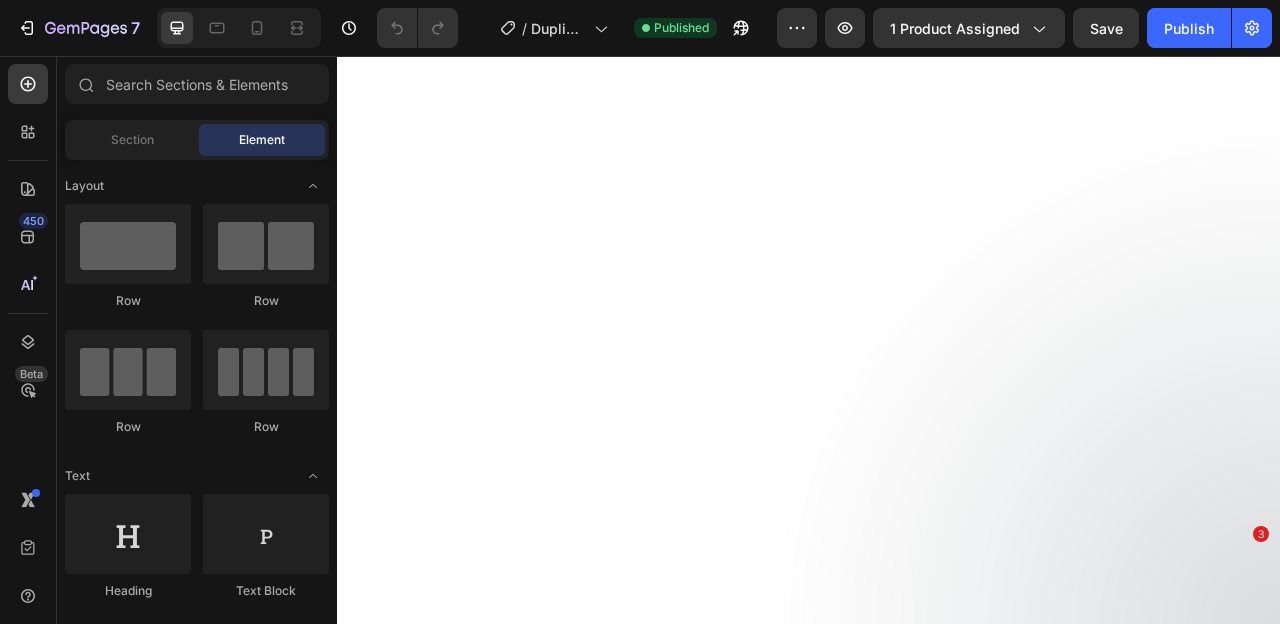 scroll, scrollTop: 0, scrollLeft: 0, axis: both 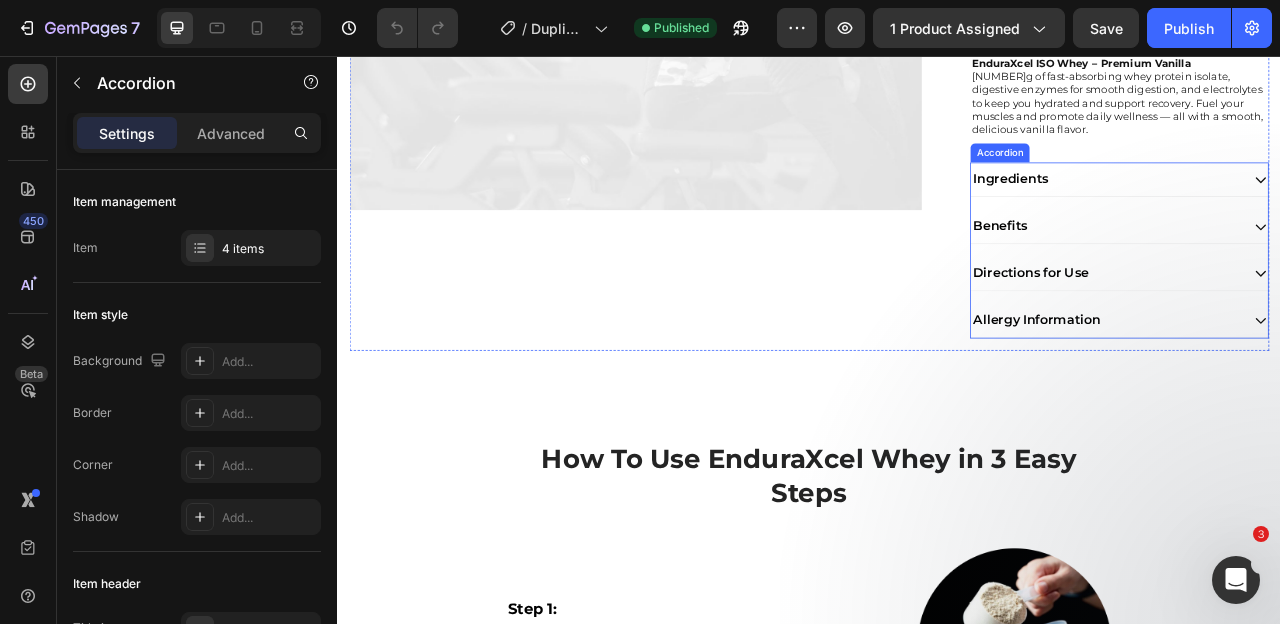 click on "Directions for Use" at bounding box center [1315, 332] 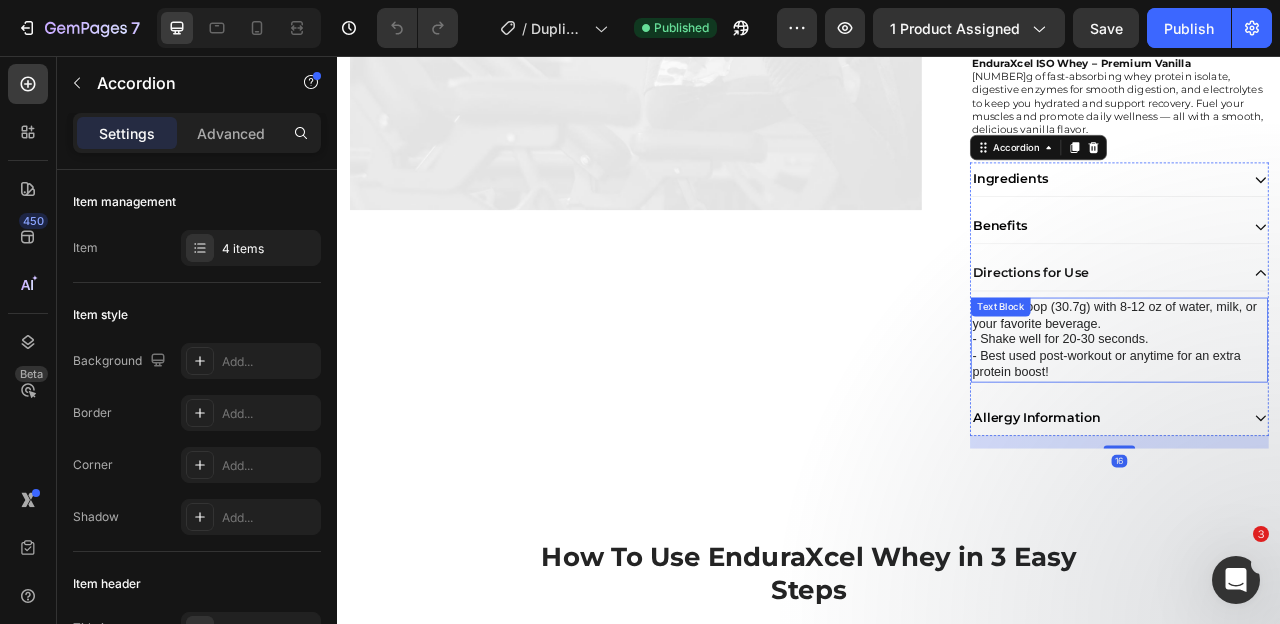 scroll, scrollTop: 692, scrollLeft: 0, axis: vertical 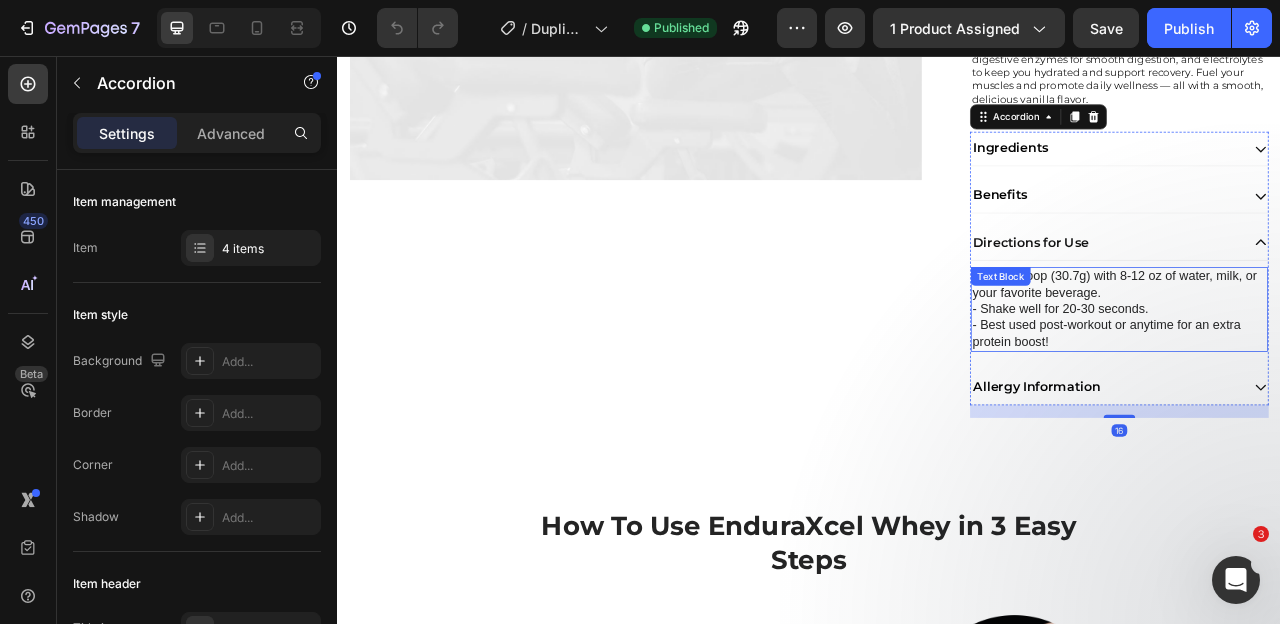 click on "- Mix 1 scoop (30.7g) with 8-12 oz of water, milk, or your favorite beverage. - Shake well for 20-30 seconds. - Best used post-workout or anytime for an extra protein boost!" at bounding box center (1332, 378) 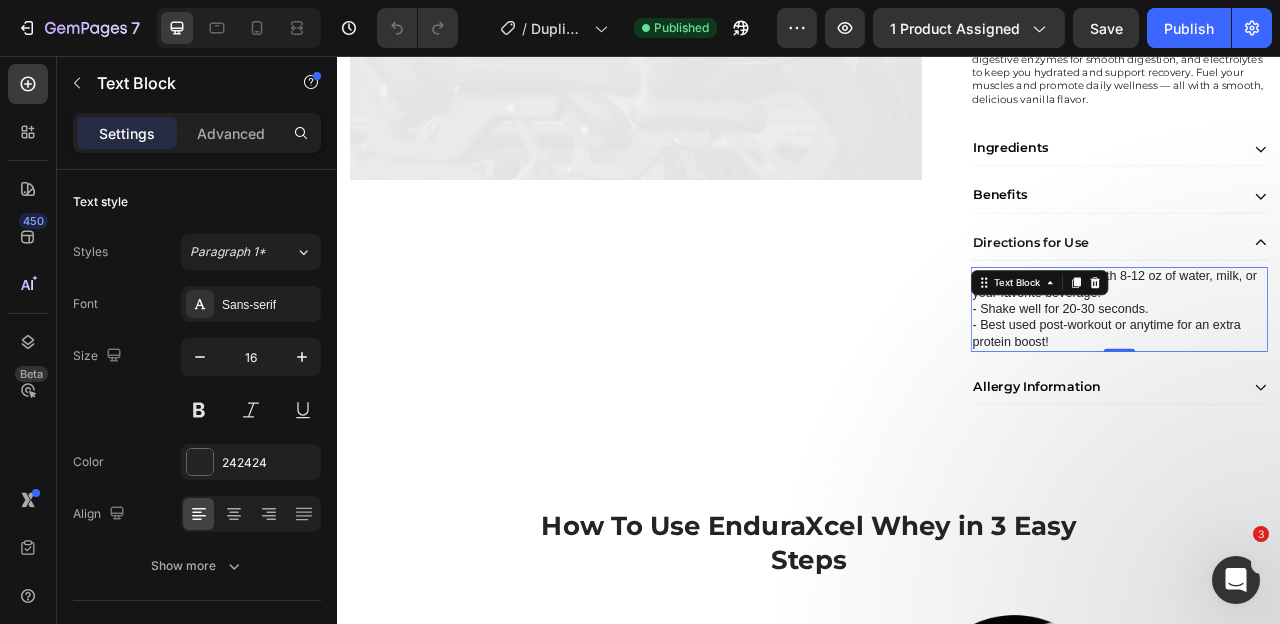 click on "- Mix 1 scoop (30.7g) with 8-12 oz of water, milk, or your favorite beverage. - Shake well for 20-30 seconds. - Best used post-workout or anytime for an extra protein boost!" at bounding box center [1332, 378] 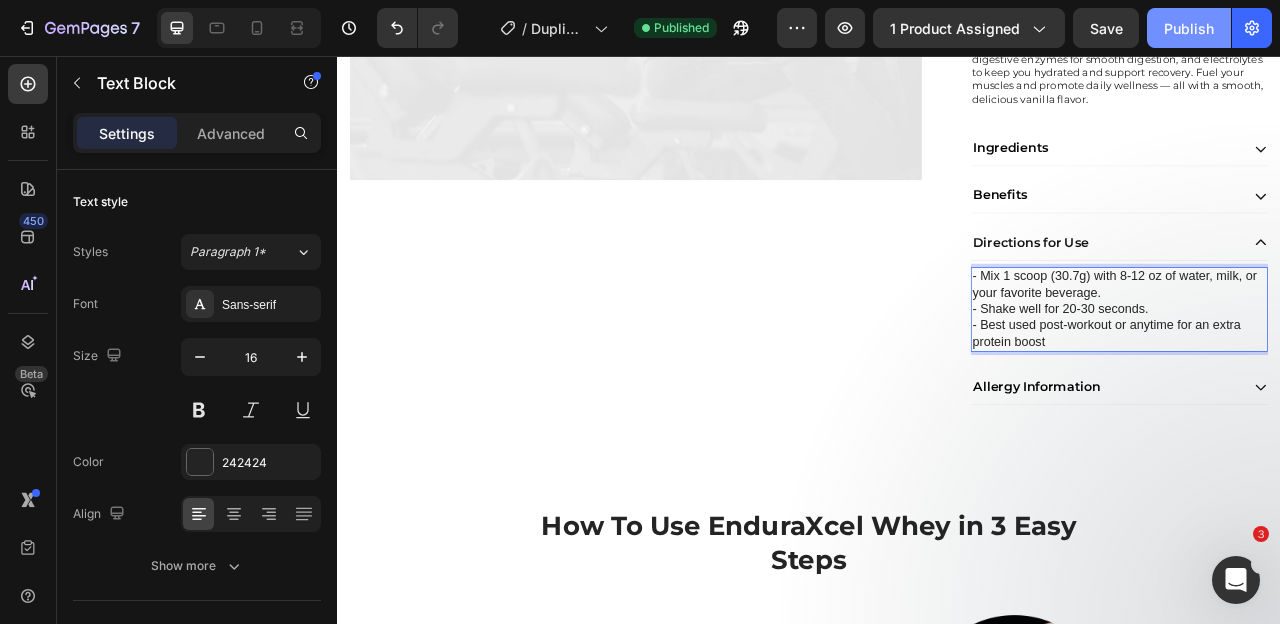 click on "Publish" at bounding box center (1189, 28) 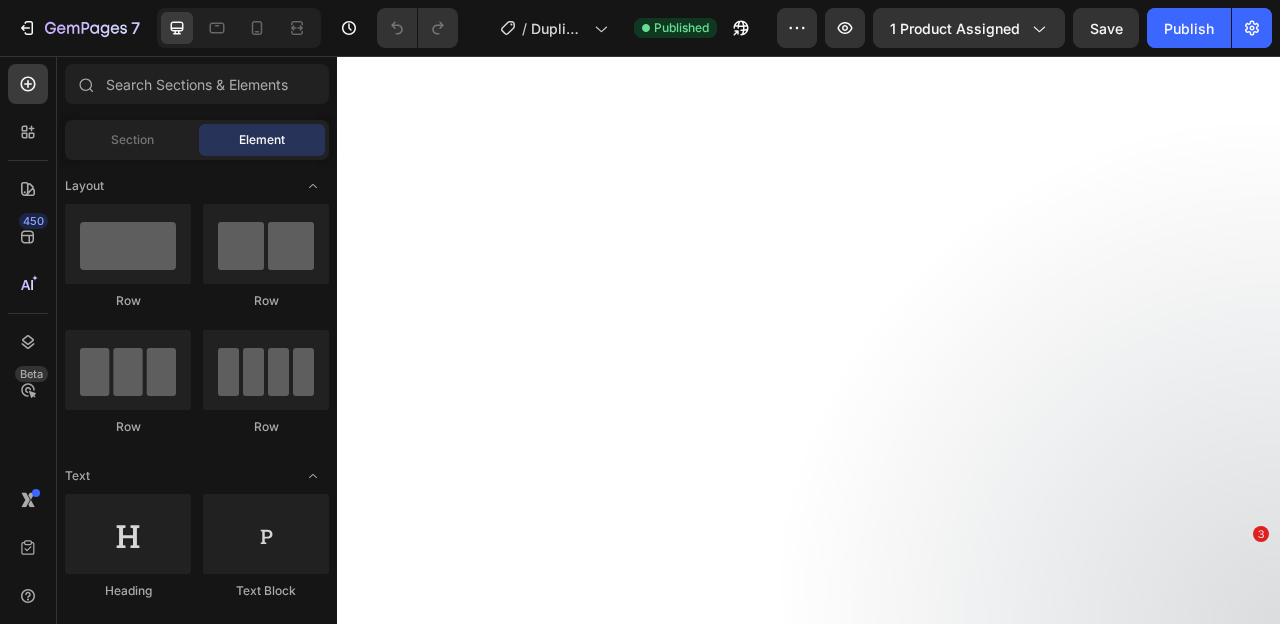 scroll, scrollTop: 0, scrollLeft: 0, axis: both 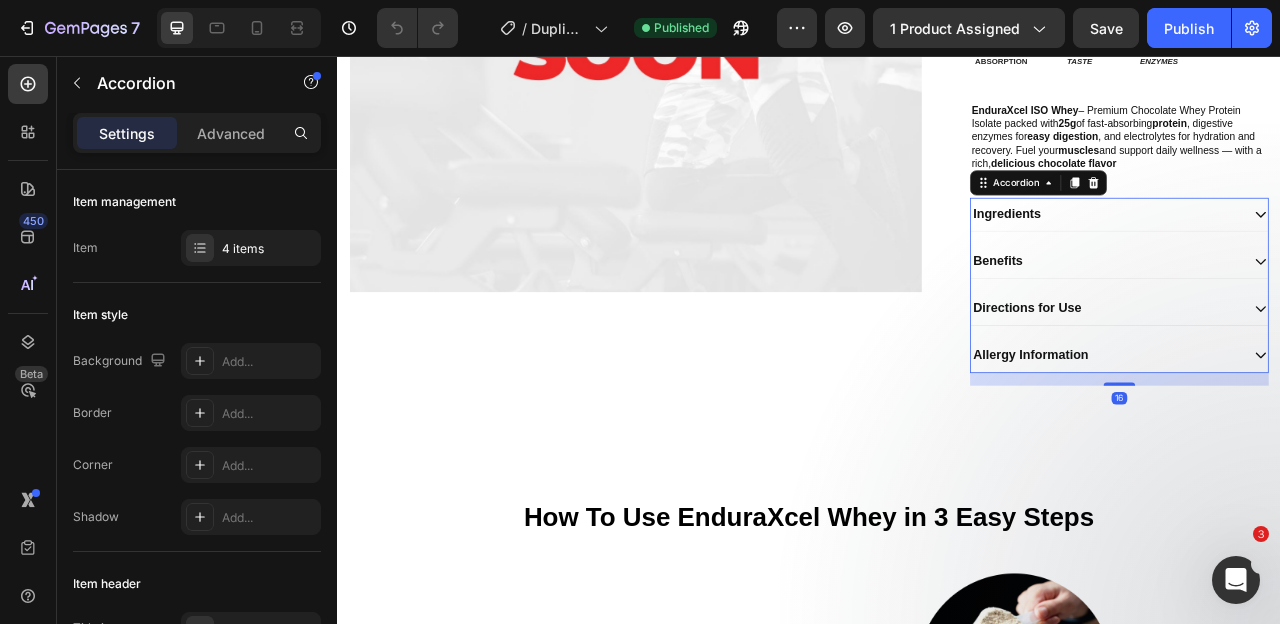 click on "Directions for Use" at bounding box center [1315, 376] 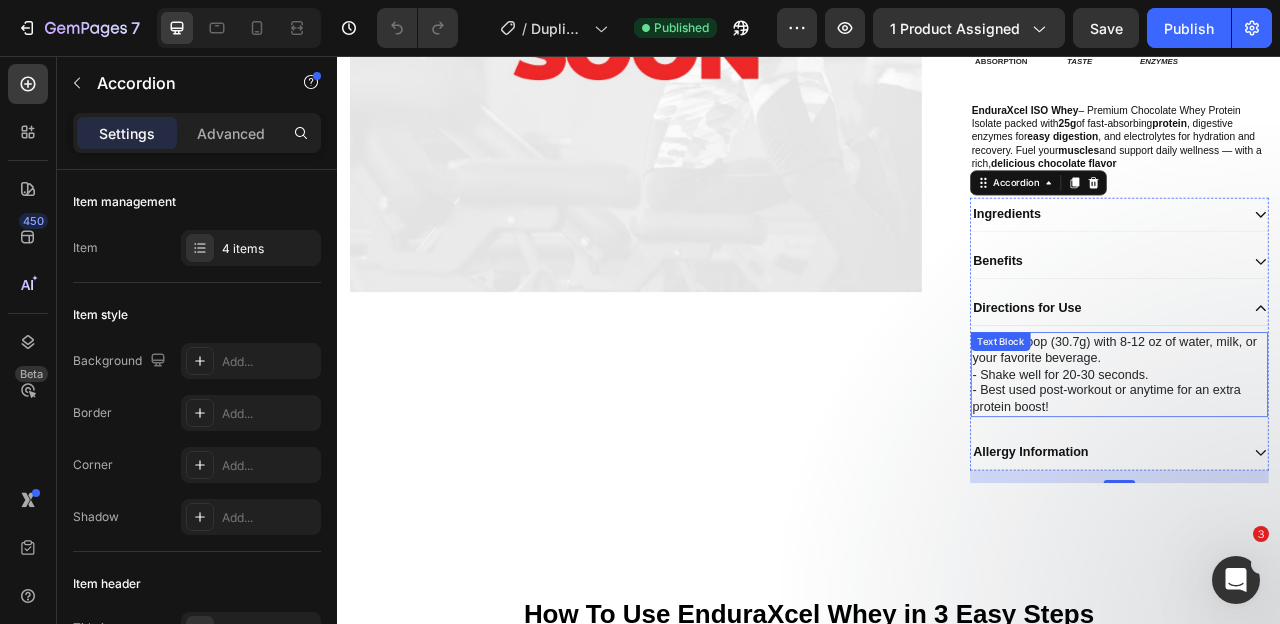 click on "- Mix 1 scoop (30.7g) with 8-12 oz of water, milk, or your favorite beverage. - Shake well for 20-30 seconds. - Best used post-workout or anytime for an extra protein boost!" at bounding box center [1332, 461] 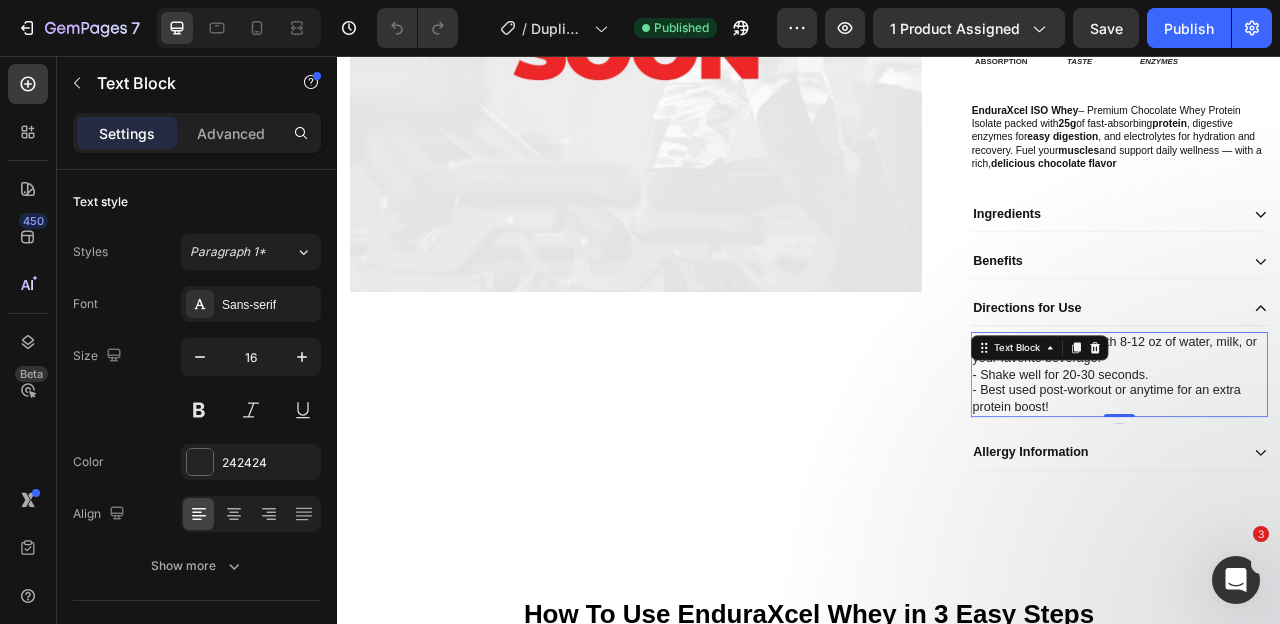 click on "- Mix 1 scoop (30.7g) with 8-12 oz of water, milk, or your favorite beverage. - Shake well for 20-30 seconds. - Best used post-workout or anytime for an extra protein boost!" at bounding box center (1332, 461) 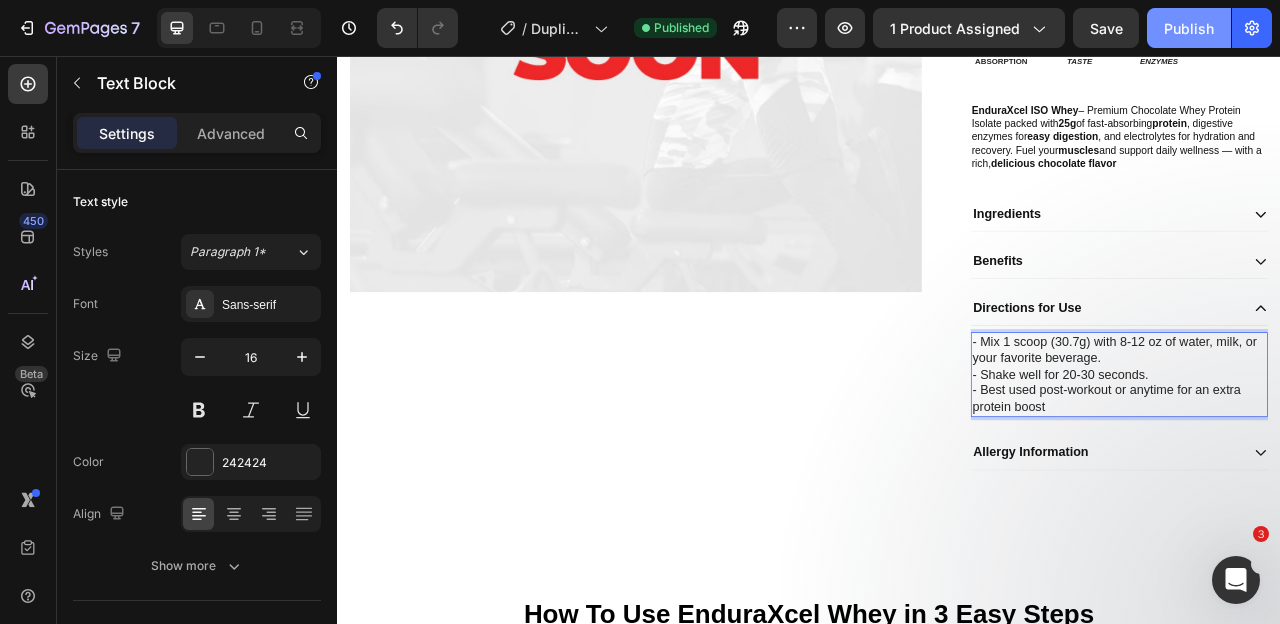 click on "Publish" at bounding box center (1189, 28) 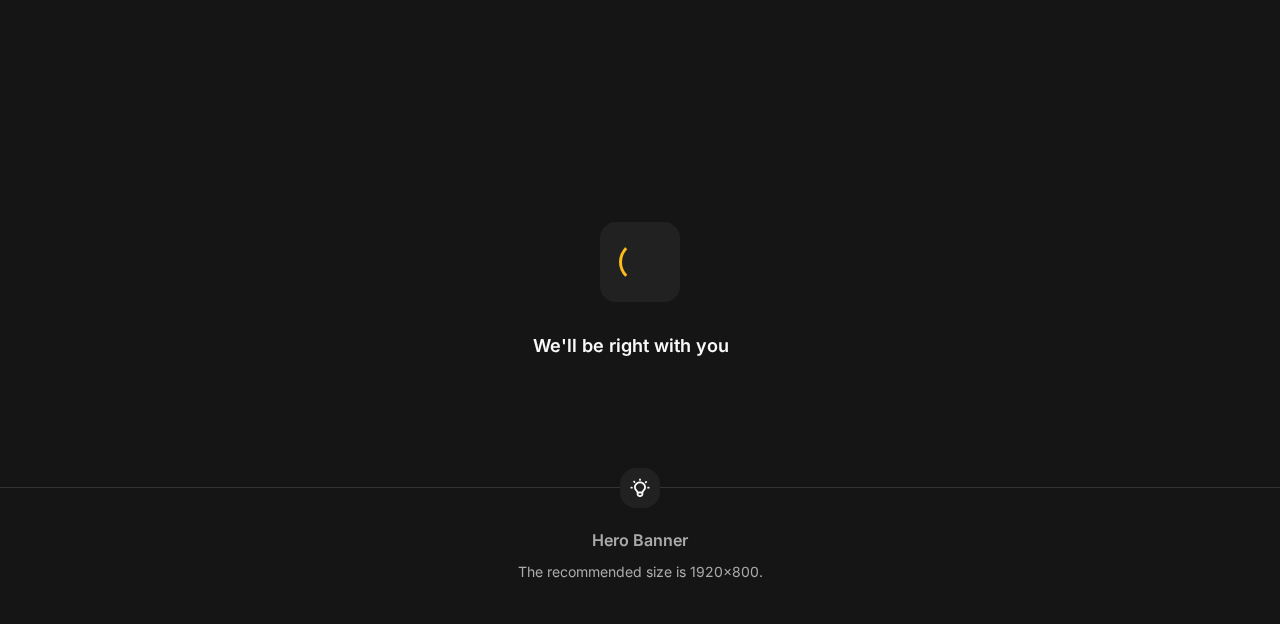 scroll, scrollTop: 0, scrollLeft: 0, axis: both 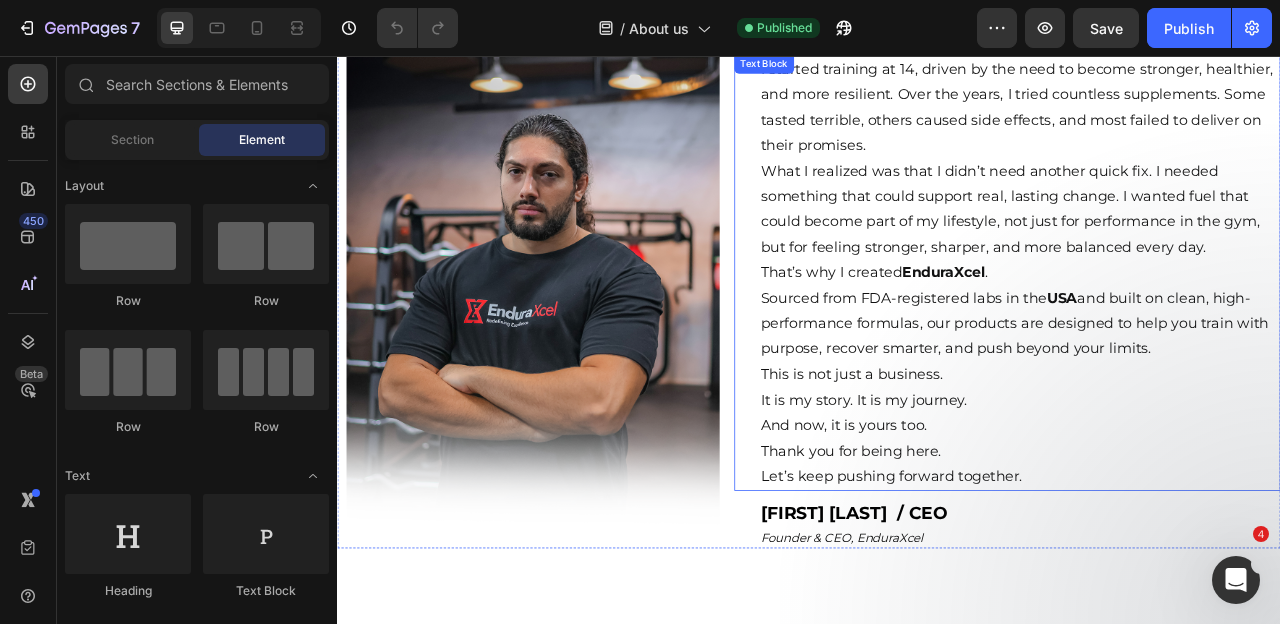 click on "This is not just a business. It is my story. It is my journey. And now, it is yours too." at bounding box center [1205, 493] 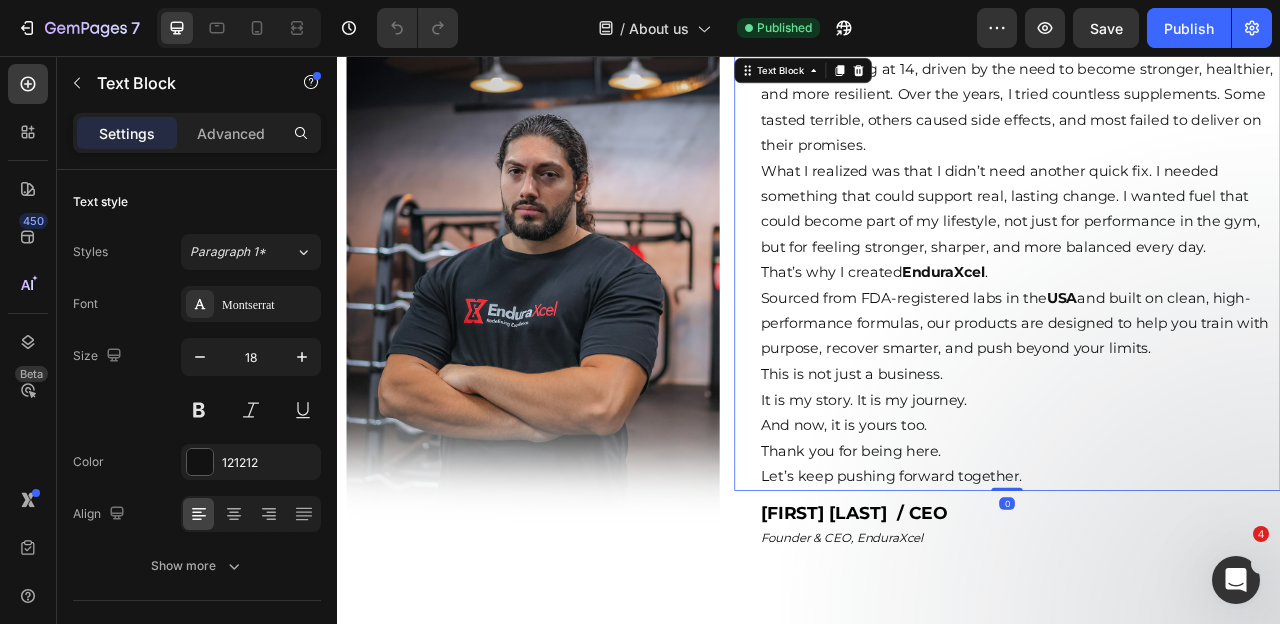 click on "This is not just a business. It is my story. It is my journey. And now, it is yours too." at bounding box center [1205, 493] 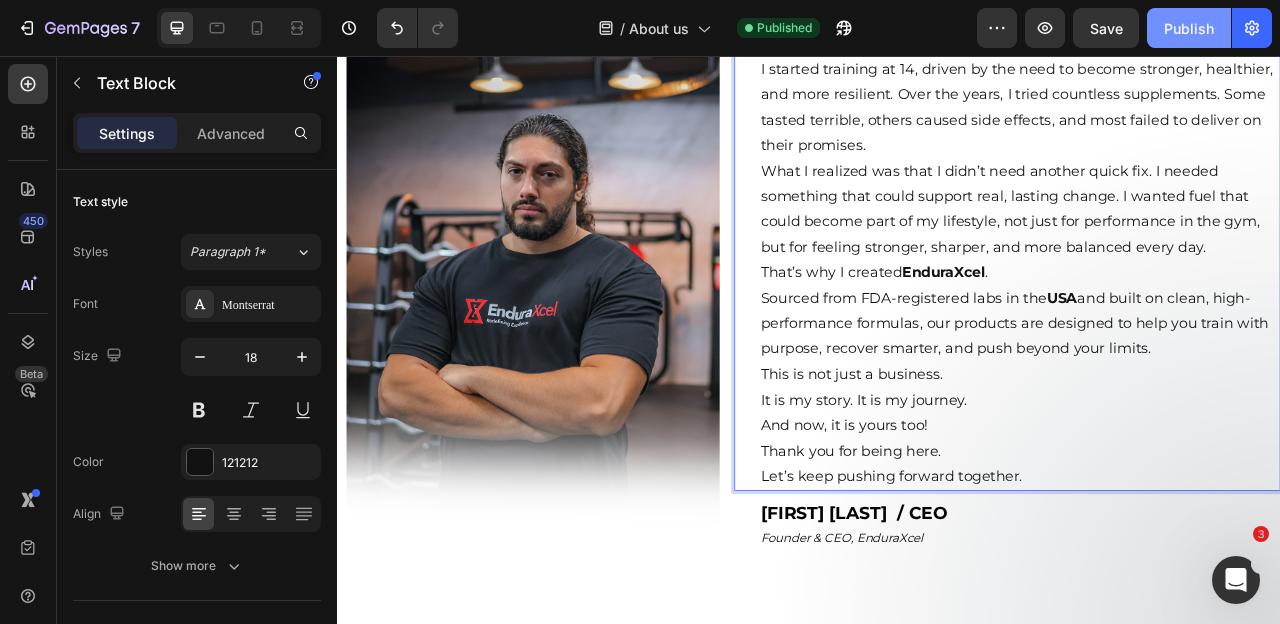 click on "Publish" at bounding box center (1189, 28) 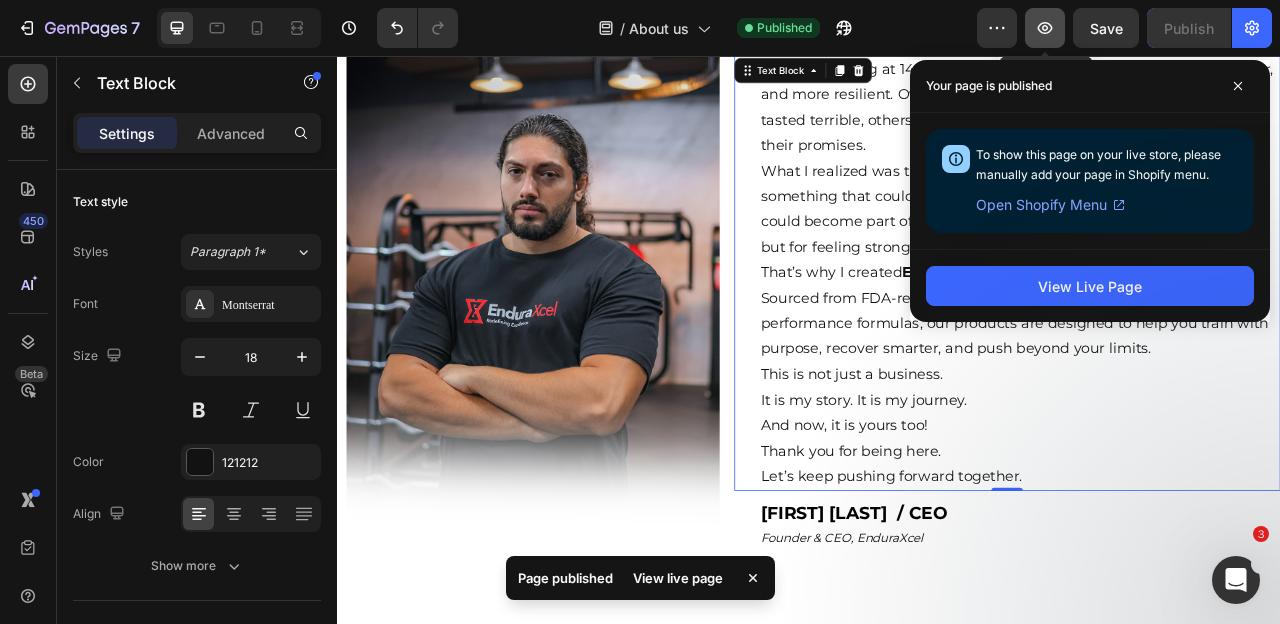 click 